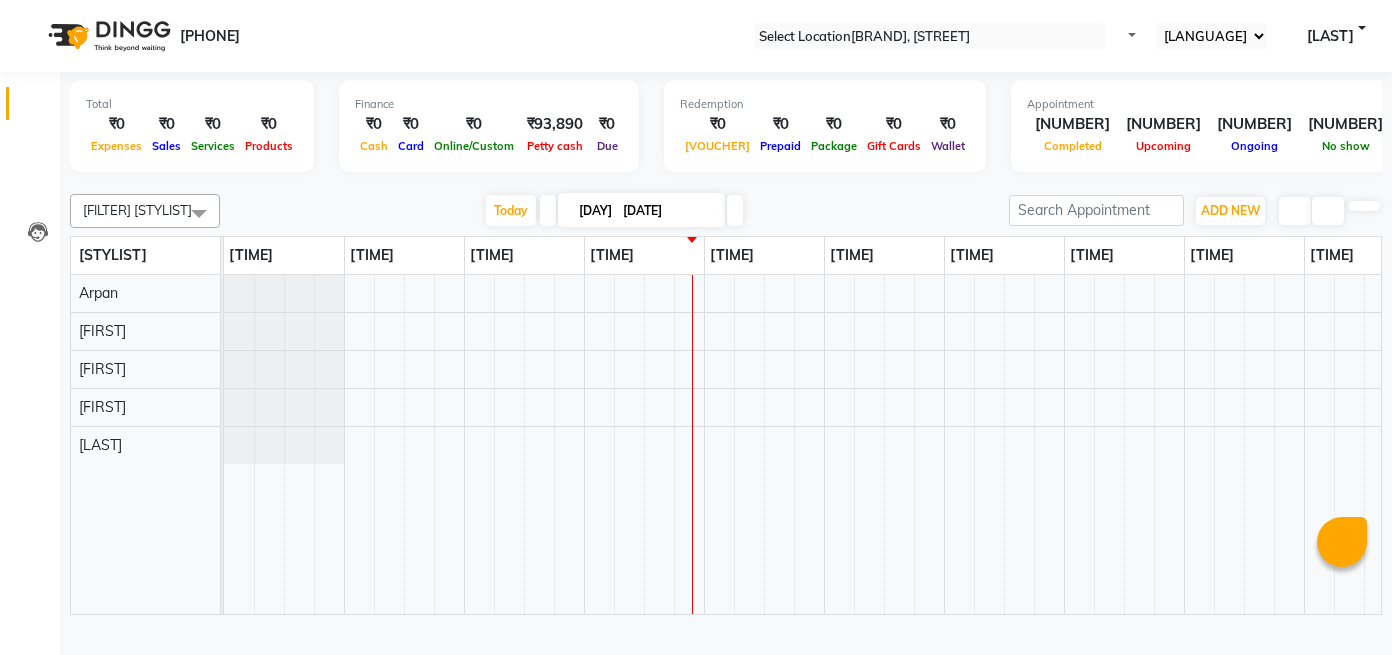 scroll, scrollTop: 0, scrollLeft: 0, axis: both 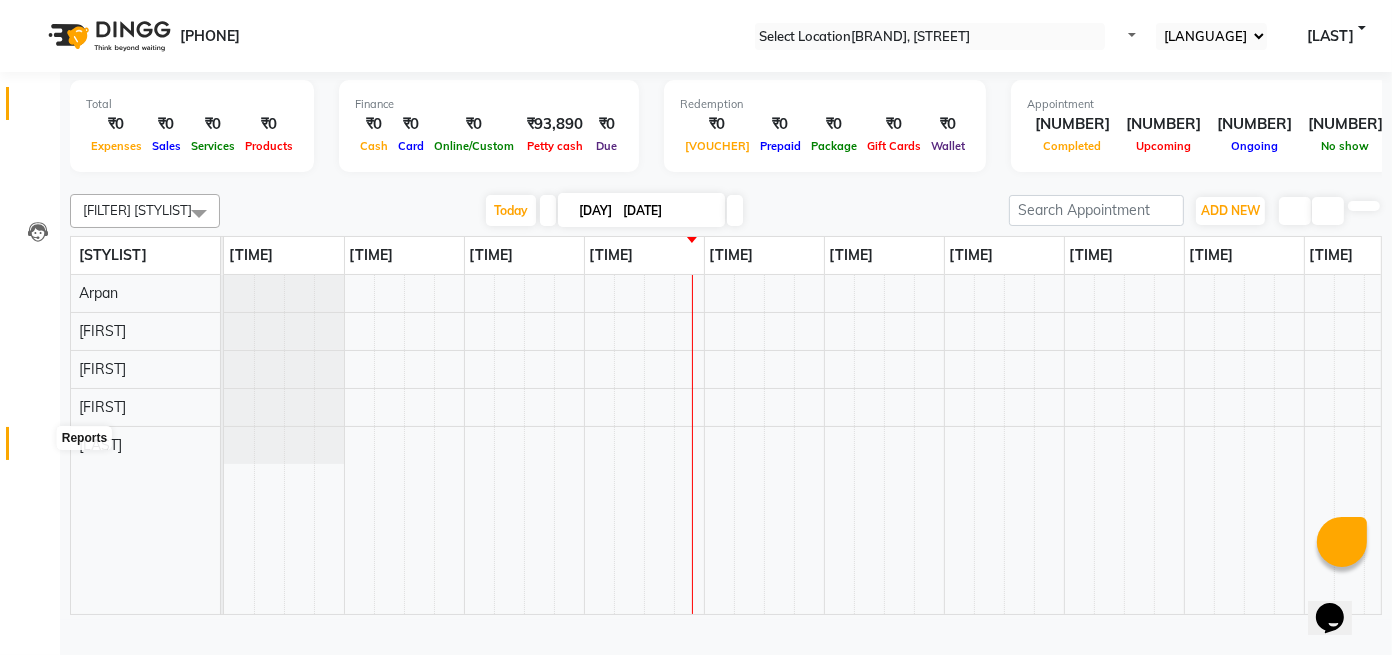 click at bounding box center (38, 448) 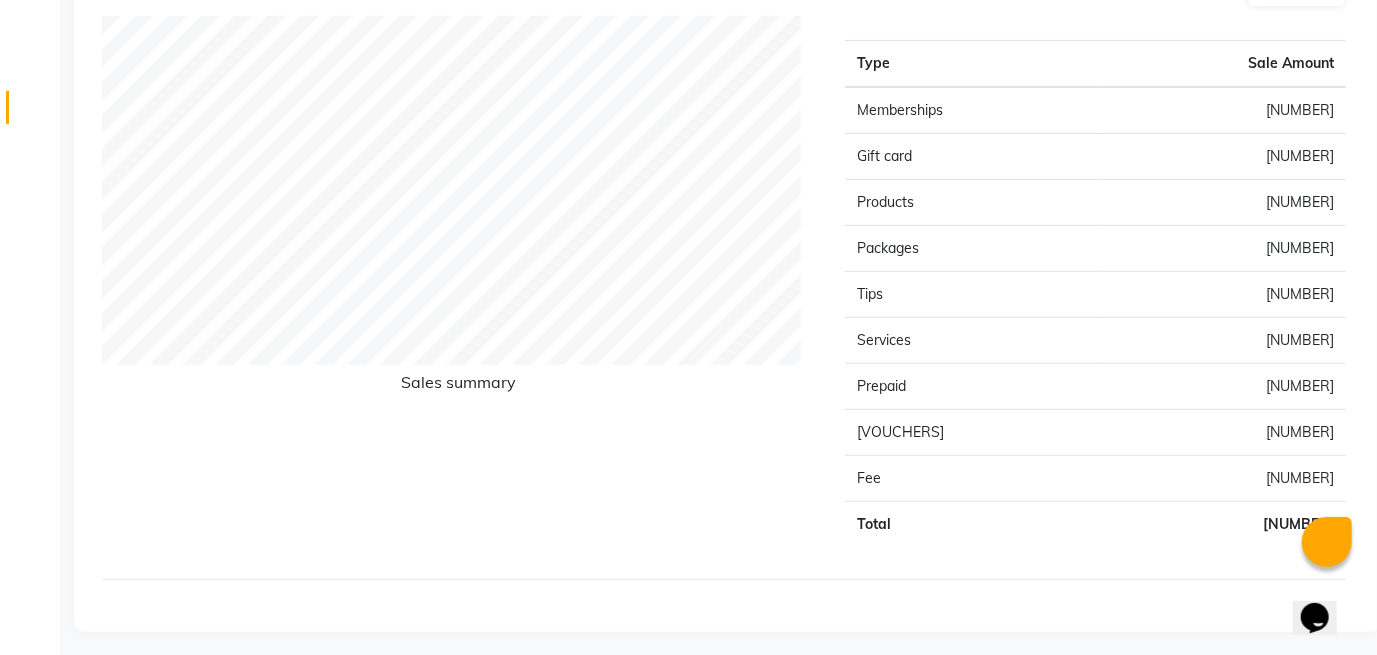 scroll, scrollTop: 340, scrollLeft: 0, axis: vertical 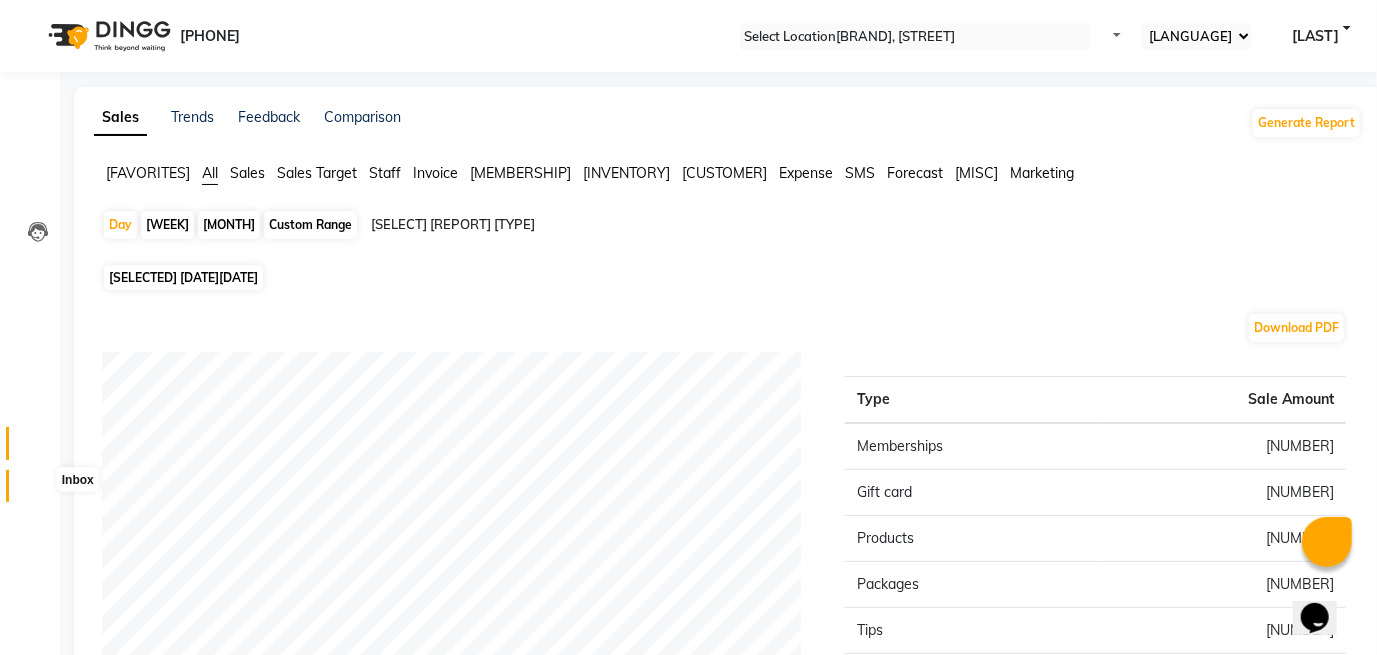 click at bounding box center [38, 491] 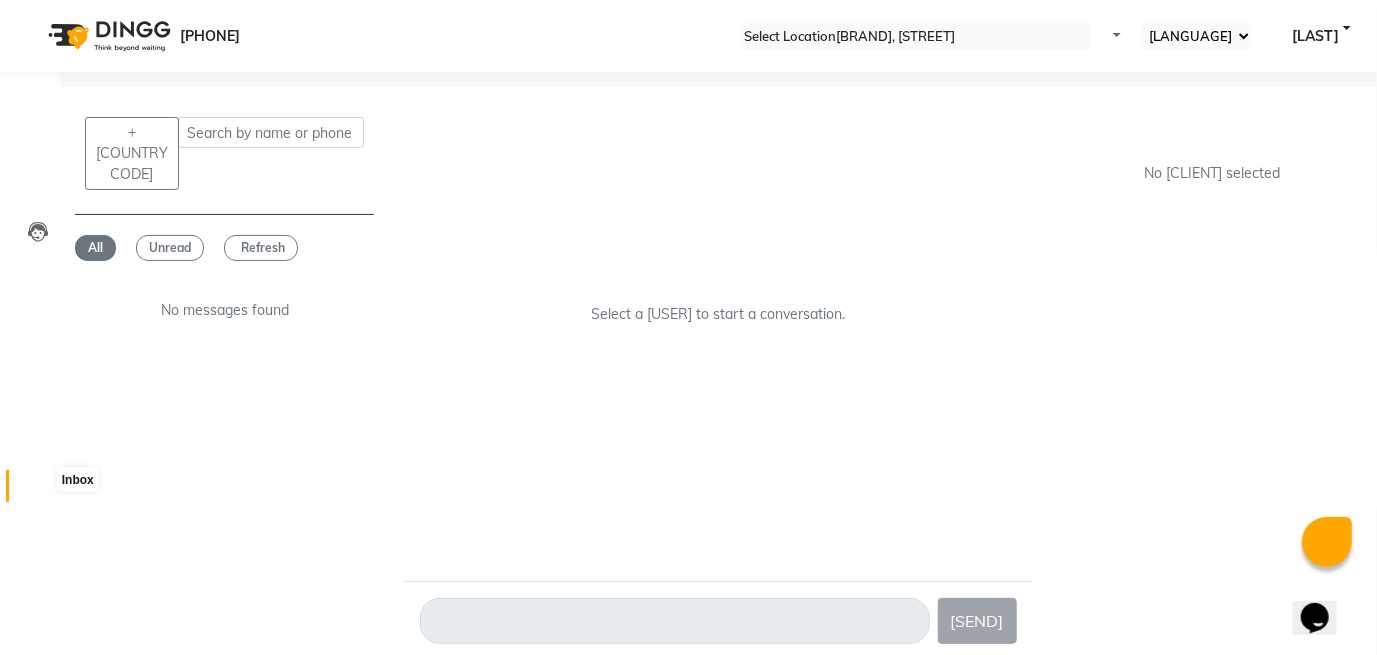 click at bounding box center [38, 491] 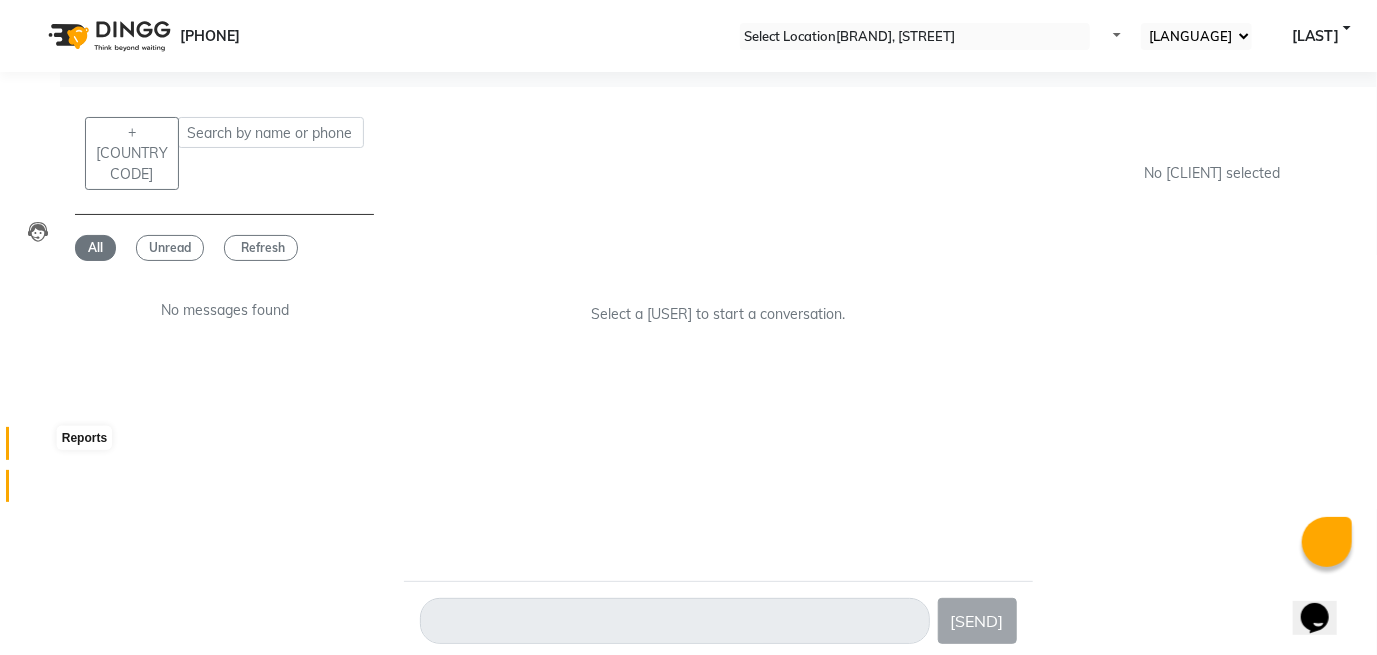 click at bounding box center (38, 448) 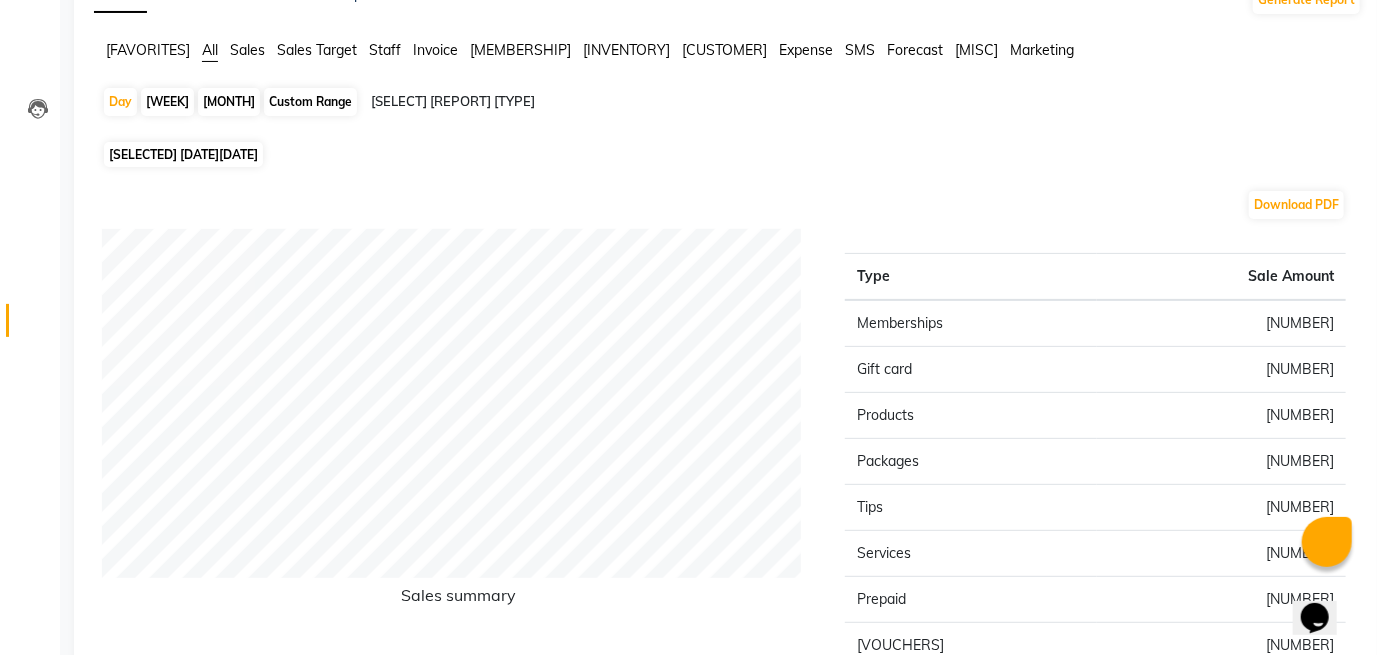 scroll, scrollTop: 340, scrollLeft: 0, axis: vertical 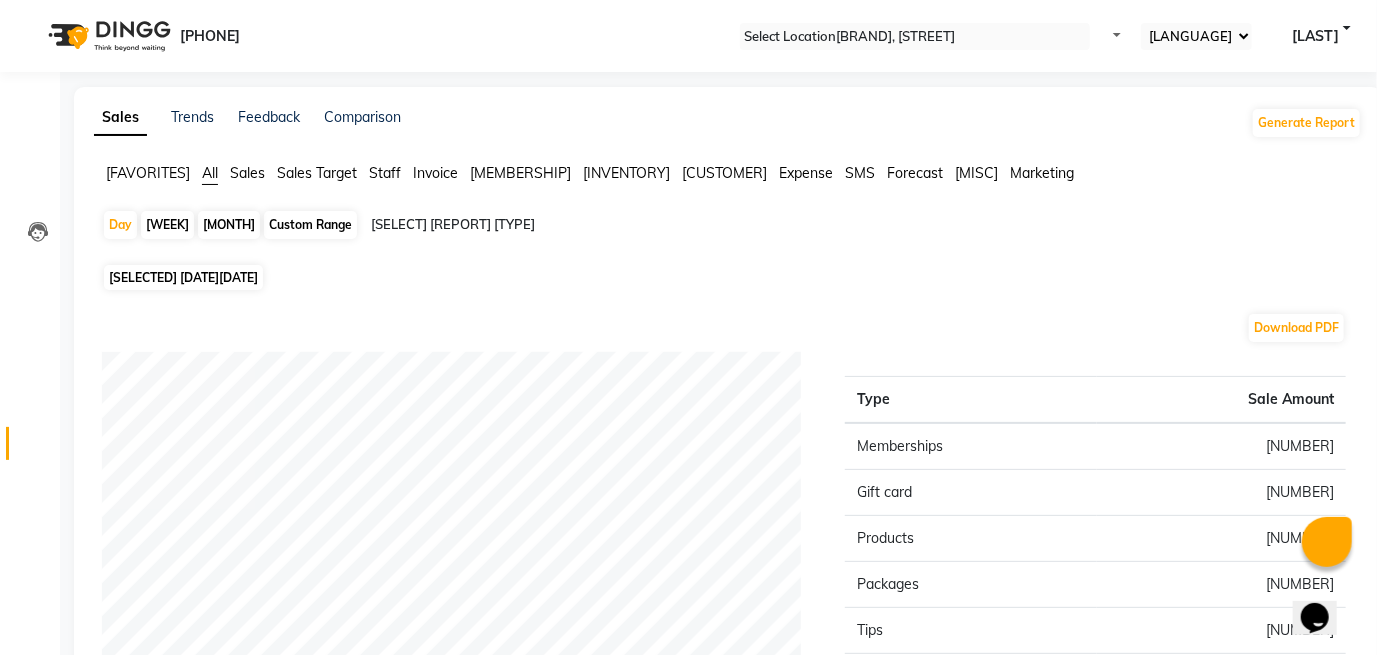 click at bounding box center [713, 233] 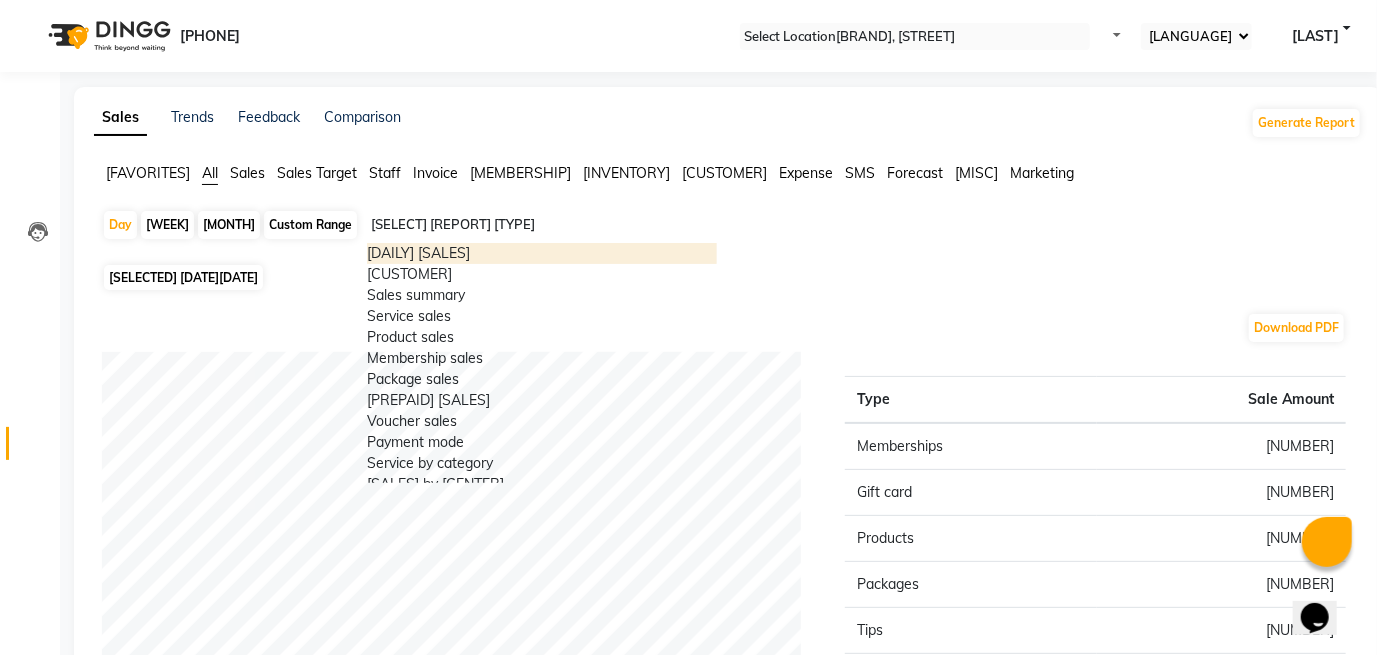 click on "[DATE] [DAY] [WEEK] [MONTH] [CUSTOM] [RANGE] [SELECT] [REPORT] [TYPE] [DAILY] [SALES] [CUSTOMER] [SALES] [SUMMARY] [SERVICE] [SALES] [PRODUCT] [SALES] [MEMBERSHIP] [SALES] [PACKAGE] [SALES] [PREPAID] [SALES] [VOUCHER] [SALES] [PAYMENT] [MODE] [SERVICE] by [CATEGORY] [SALES] by [CENTER] [GIFT] [CARD] [SALES] [BUSINESS] [ANALYSIS] [BACKLINE] [TRANSACTION] [LOG] [SUMMARY] [BACKLINE] [TRANSACTION] [LOG] [COLLECTION] by [DATE] [COLLECTION] by [INVOICE] [STAFF] [SUMMARY] [STAFF] by [SERVICE] [STAFF] by [PRODUCT] [STAFF] by [MEMBERSHIP] [STAFF] by [CUSTOMER] [SERVICE] [STAFF] by [CUSTOMER] [STAFF] [ATTENDANCE] [STAFF] [ATTENDANCE] [LOGS] [STAFF] [PERFORMANCE] [STAFF] [PERFORMANCE] [SERVICE] [STAFF] [PERFORMANCE] [PRODUCT] [STAFF] [COMBINED] [SUMMARY] [STAFF] [SERVICE] [SUMMARY] [STAFF] [PRODUCT] [SUMMARY] [STAFF] [MEMBERSHIP] [SUMMARY] [STAFF] [PREPAID] [SUMMARY] [STAFF] [VOUCHER] [SUMMARY] [STAFF] [PACKAGE] [SUMMARY] [STAFF] [TRANSFER] [STAFF] [PERFORMANCE] [SUMMARY] [STAFF] [GIFT] [CARD] [SUMMARY] [STAFF] [TIP] [SUMMARY] [INVOICE] [TAX] [INVOICE] [TAX] [DETAIL] [INVOICE] [INVOICE] [UNPAID]([BALANCE] [DUE]) [INVOICE] [TAX] [REPORT] (Products only) [EXPENSE]" at bounding box center (728, 234) 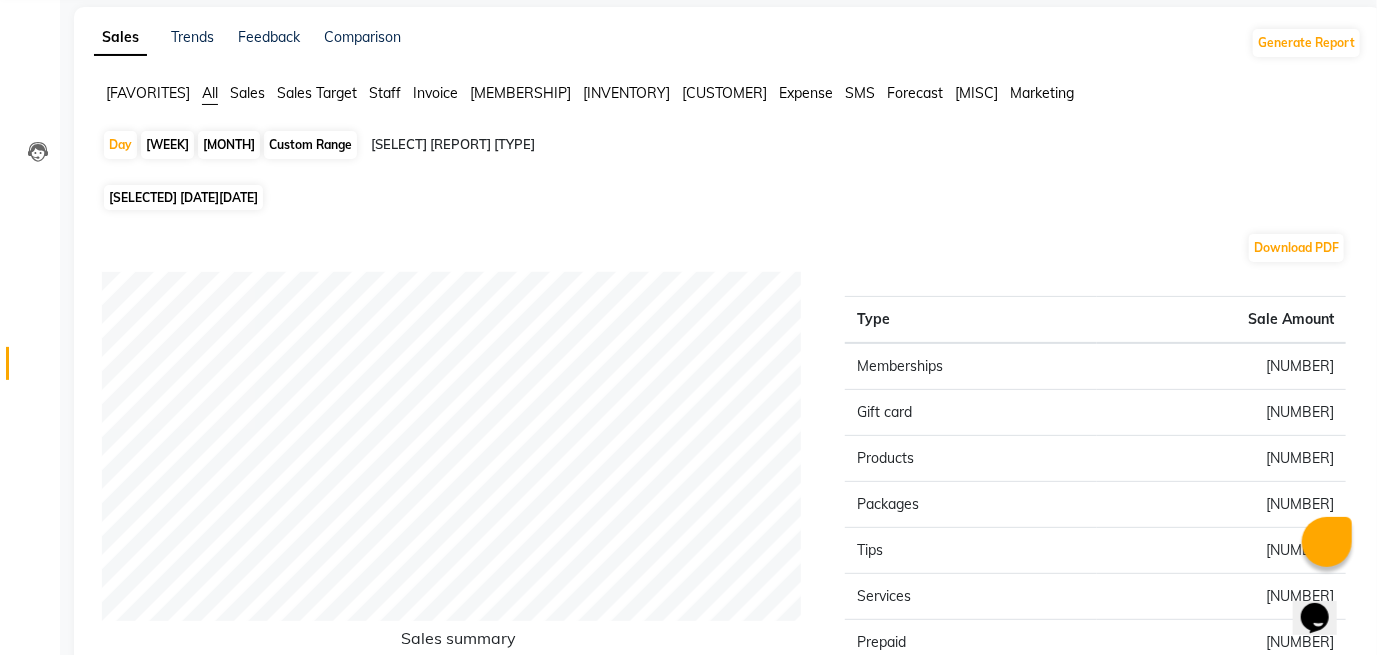 scroll, scrollTop: 120, scrollLeft: 0, axis: vertical 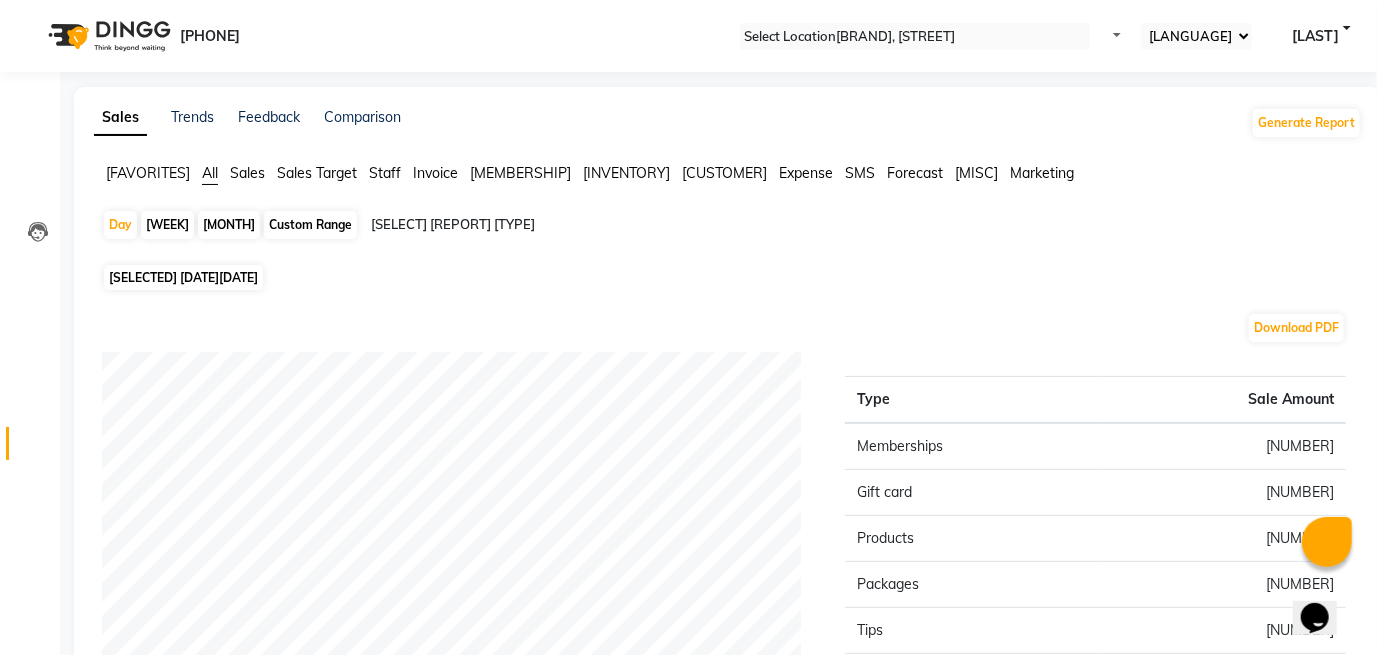 click on "All" at bounding box center (210, 173) 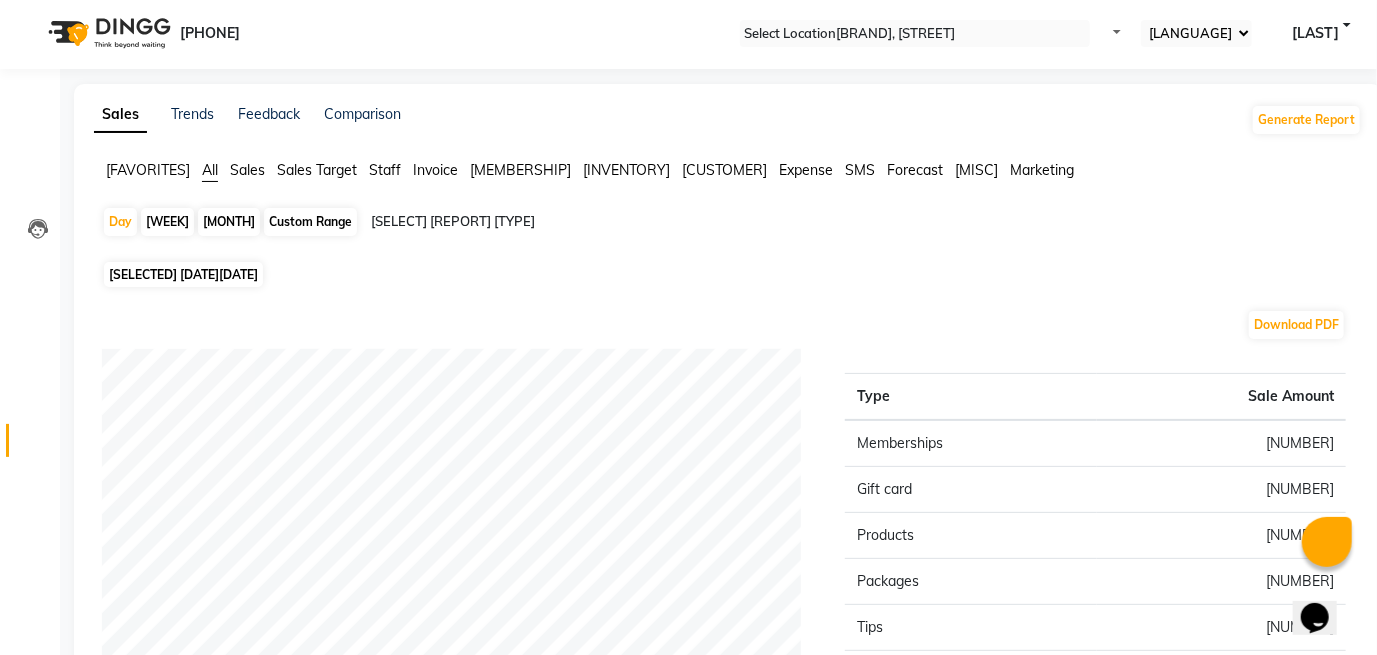 scroll, scrollTop: 0, scrollLeft: 0, axis: both 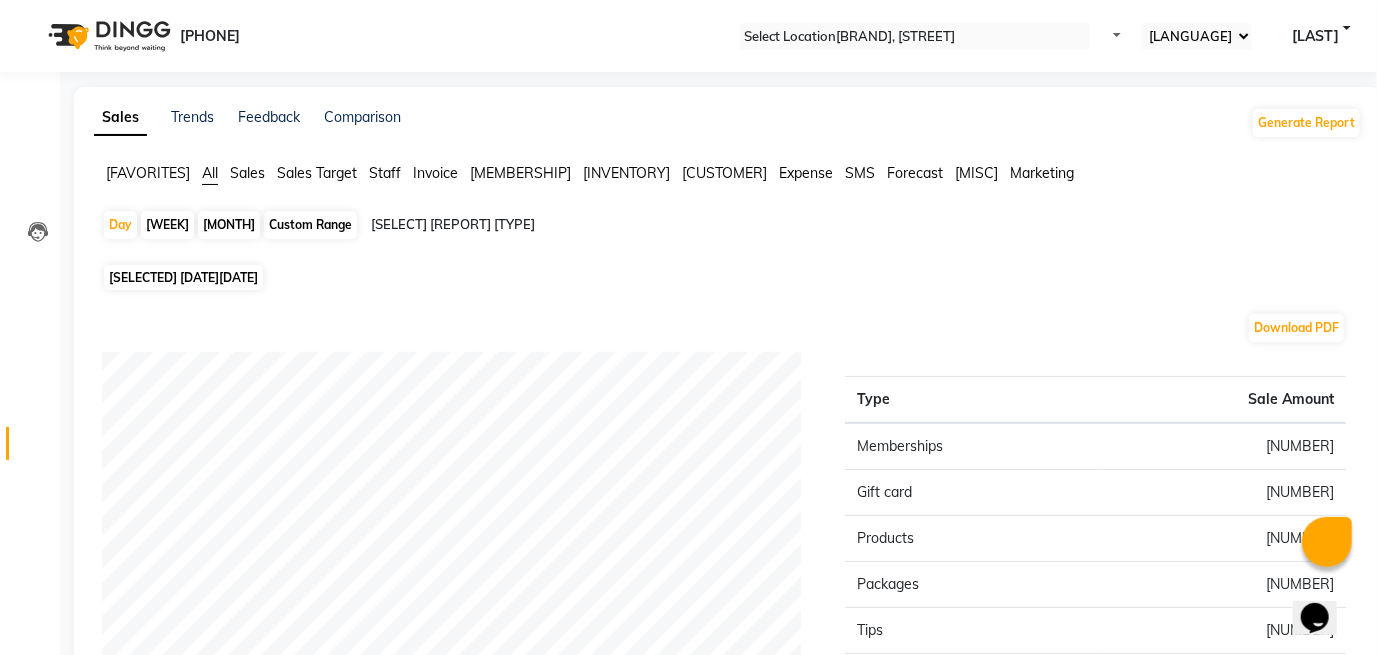 click on "Sales" at bounding box center (148, 173) 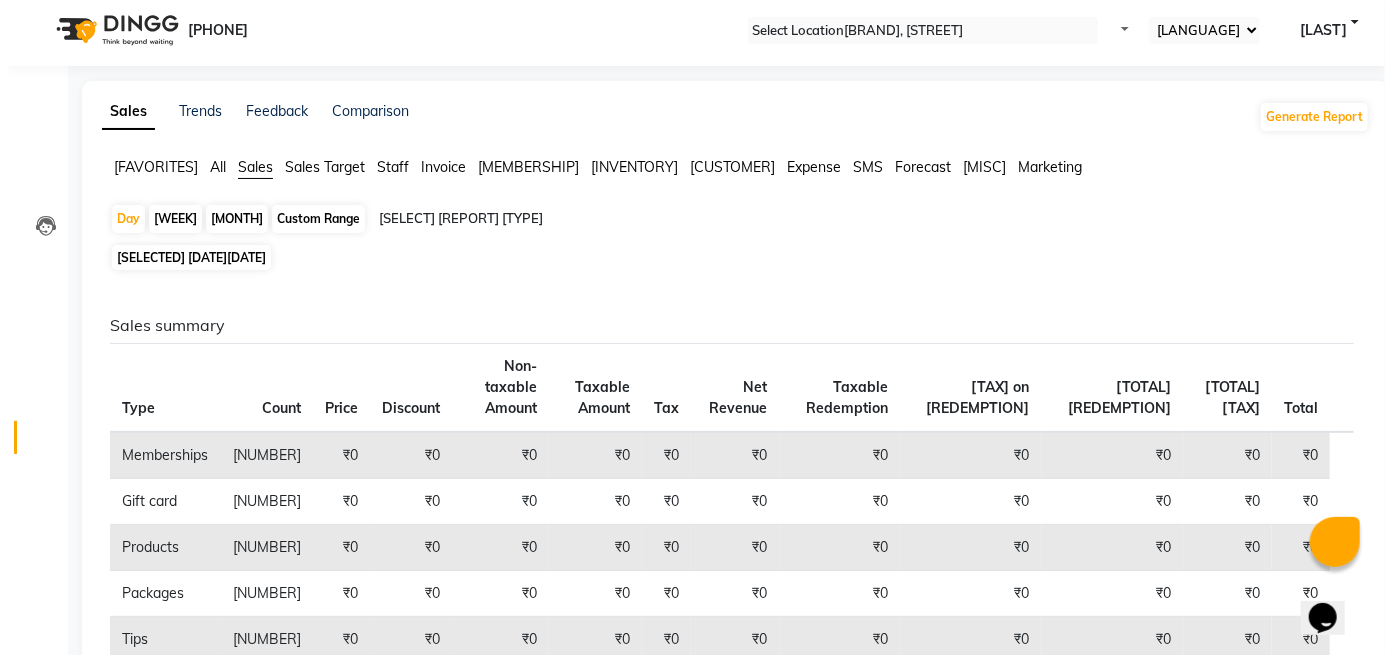 scroll, scrollTop: 0, scrollLeft: 0, axis: both 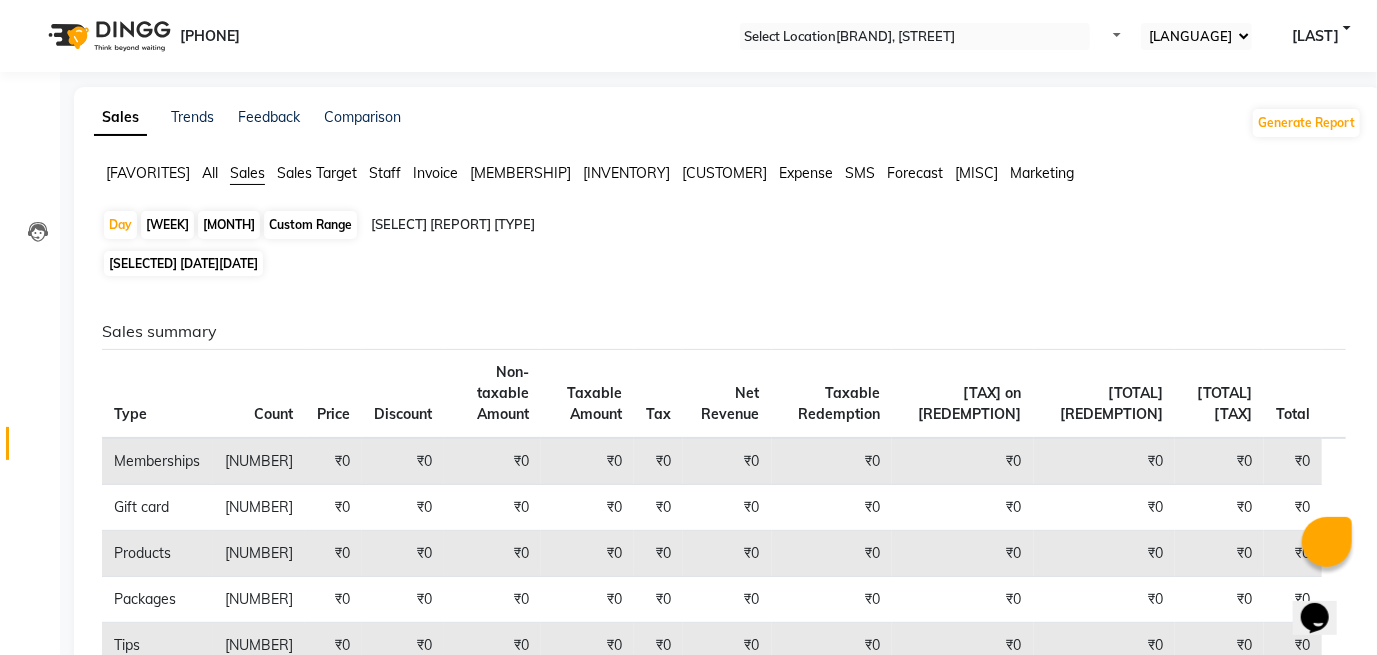 click on "Sales Target" at bounding box center (148, 173) 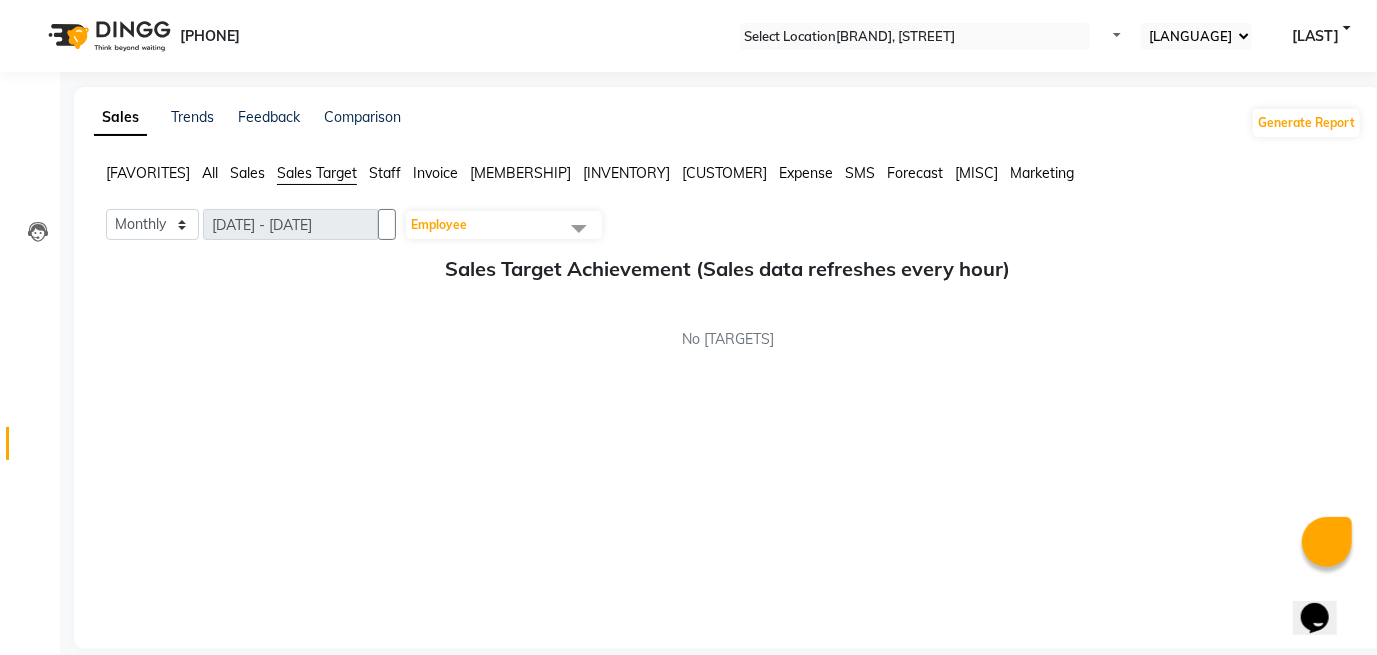 click on "Staff" at bounding box center [148, 173] 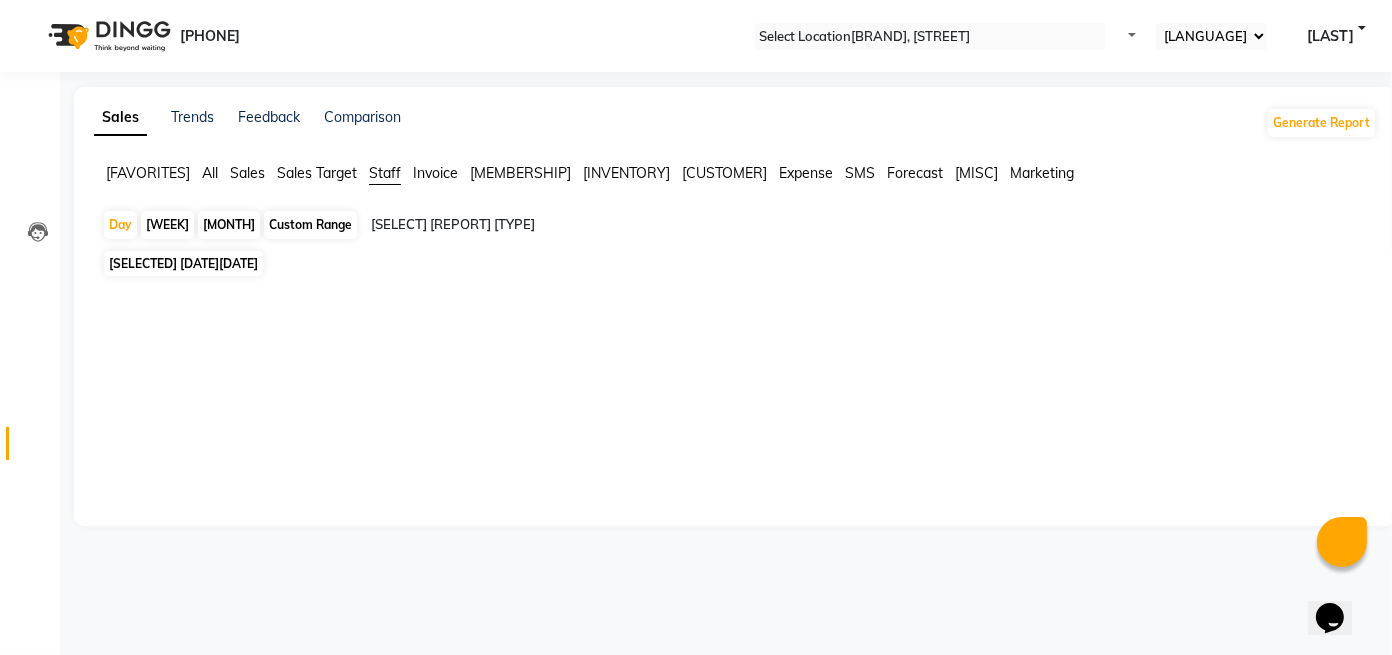 click on "Invoice" at bounding box center [148, 173] 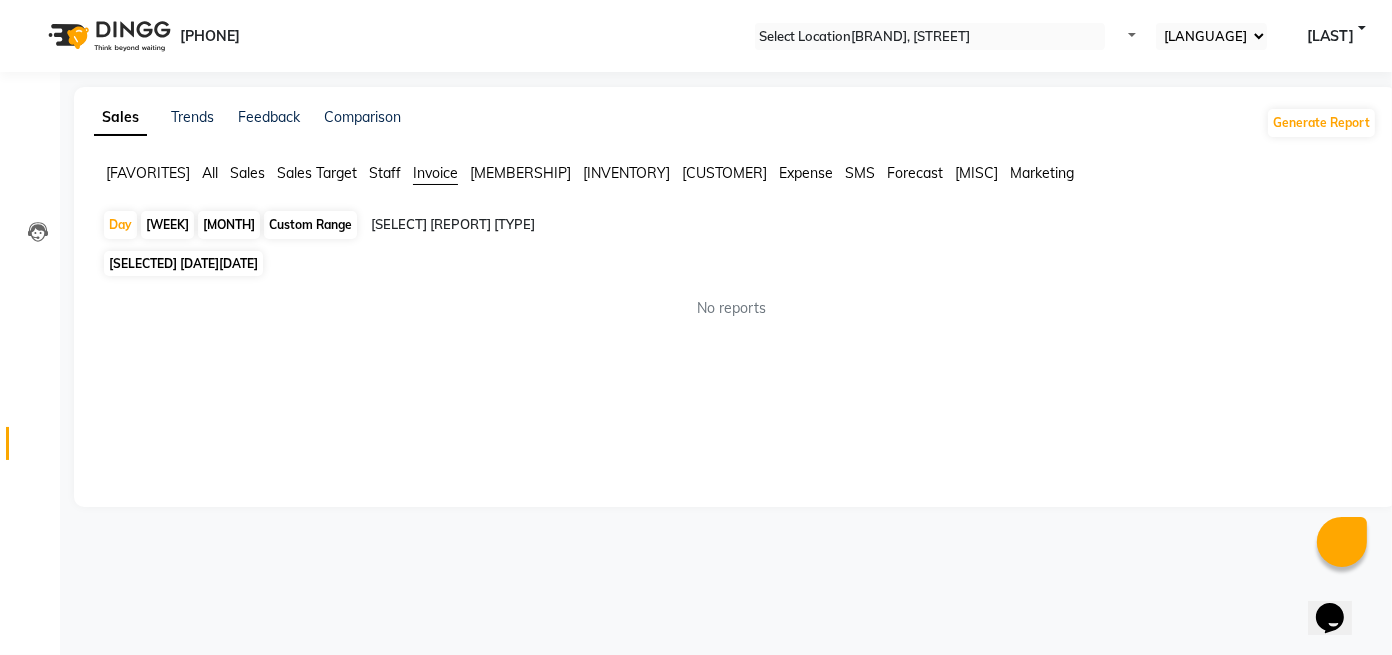 click on "[MEMBERSHIP]" at bounding box center [148, 173] 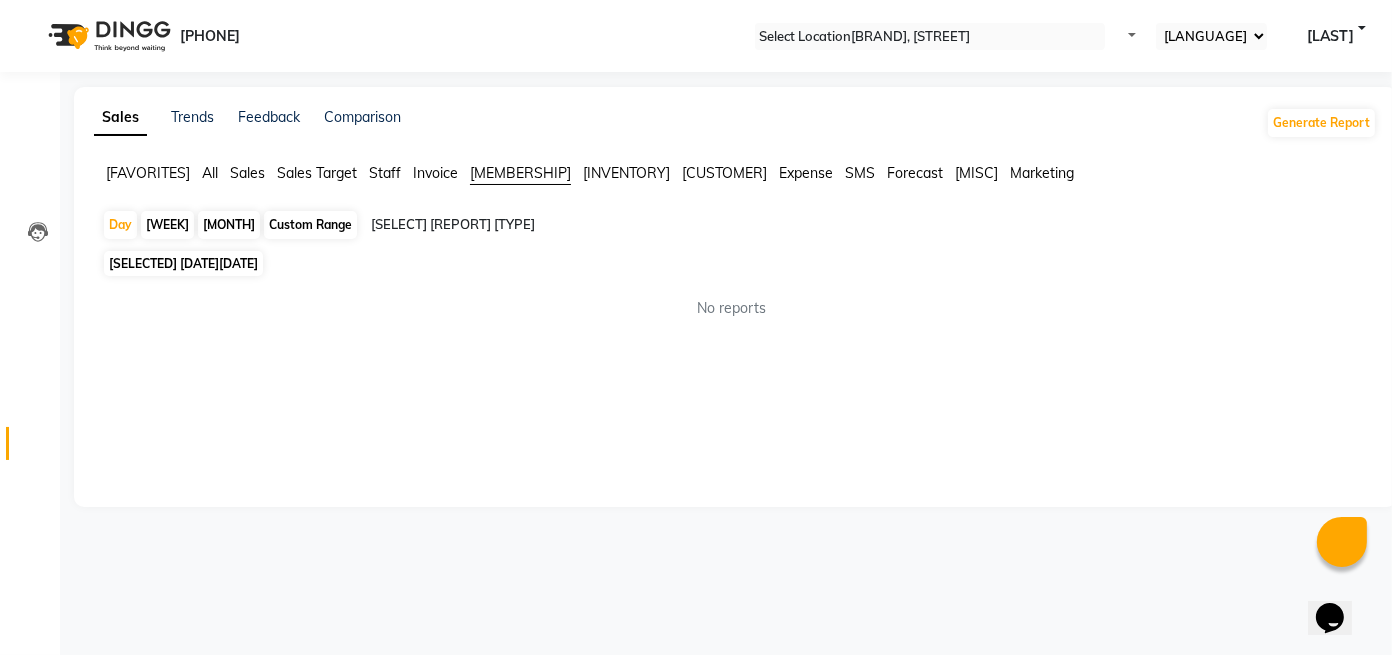 click on "[INVENTORY]" at bounding box center (148, 173) 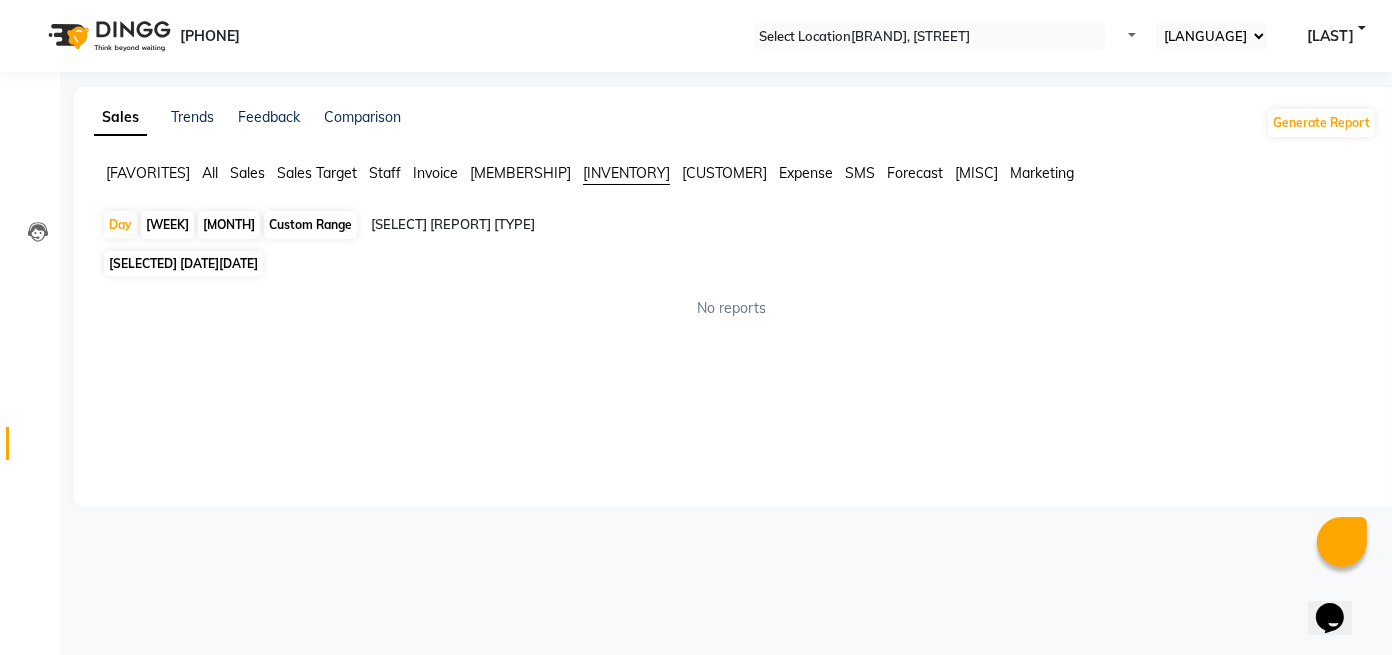 click on "[CUSTOMER]" at bounding box center [148, 173] 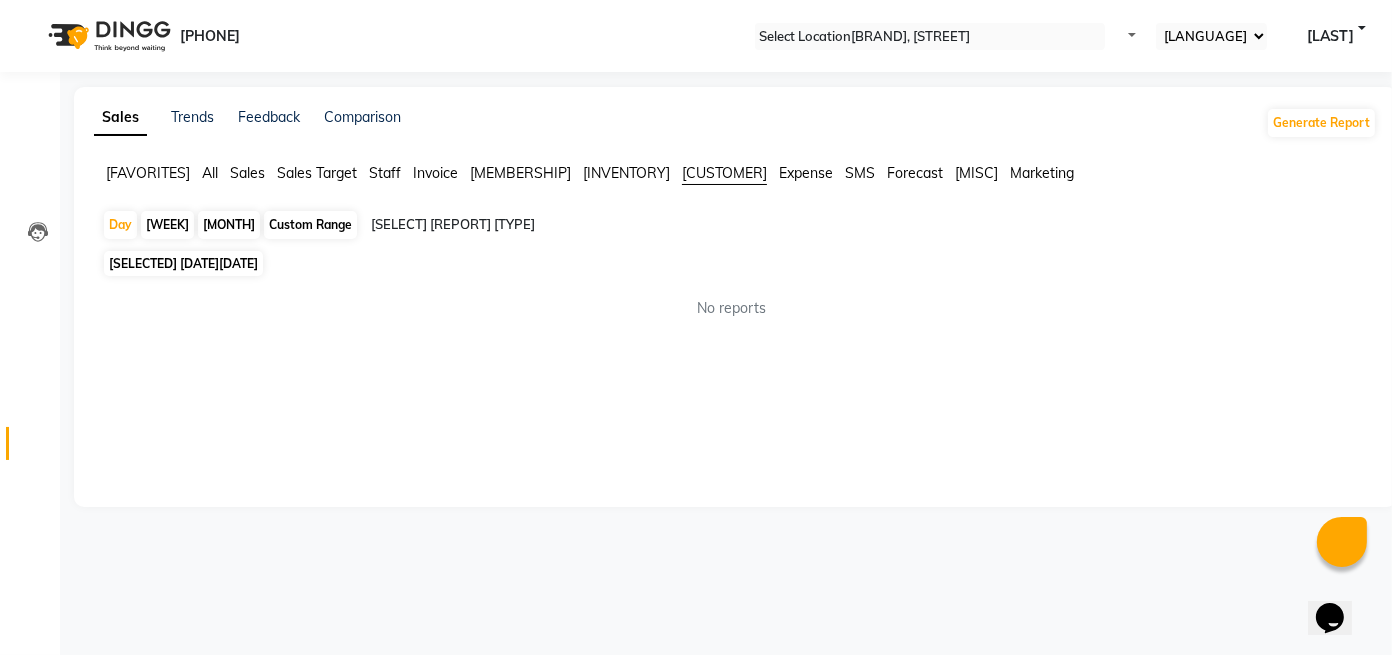 click on "Expense" at bounding box center [148, 173] 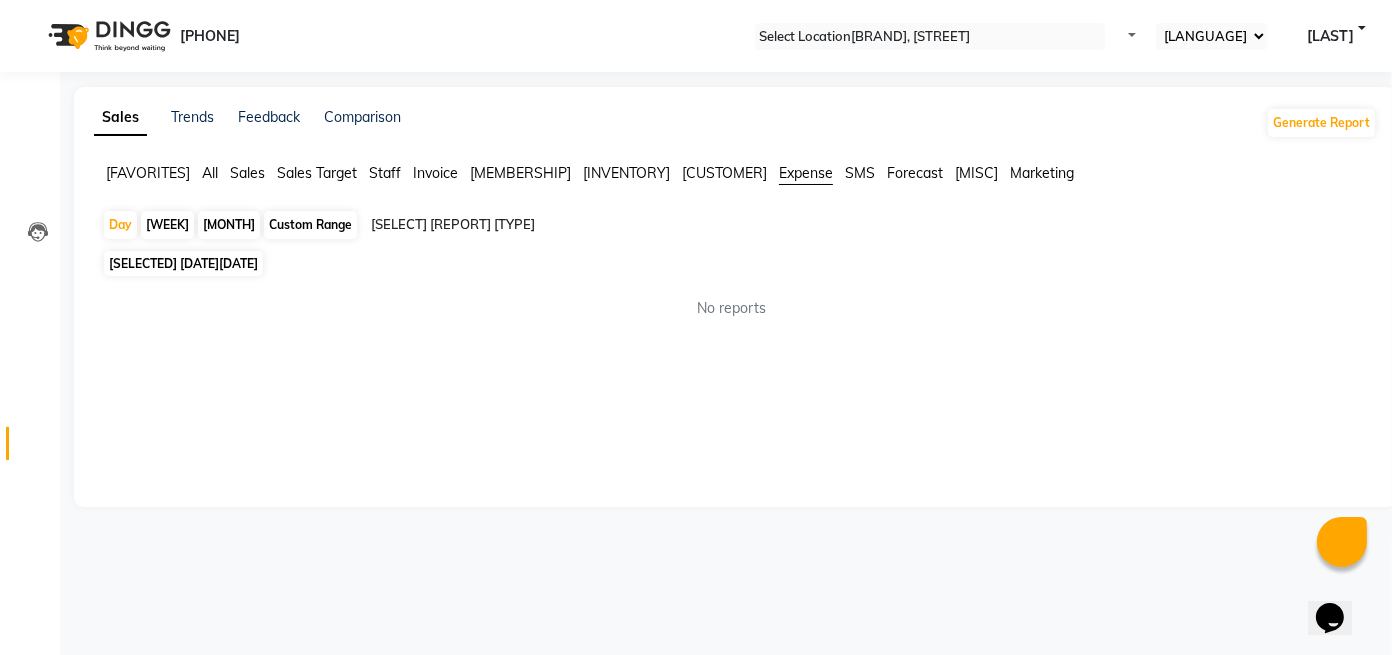 click on "SMS" at bounding box center (148, 173) 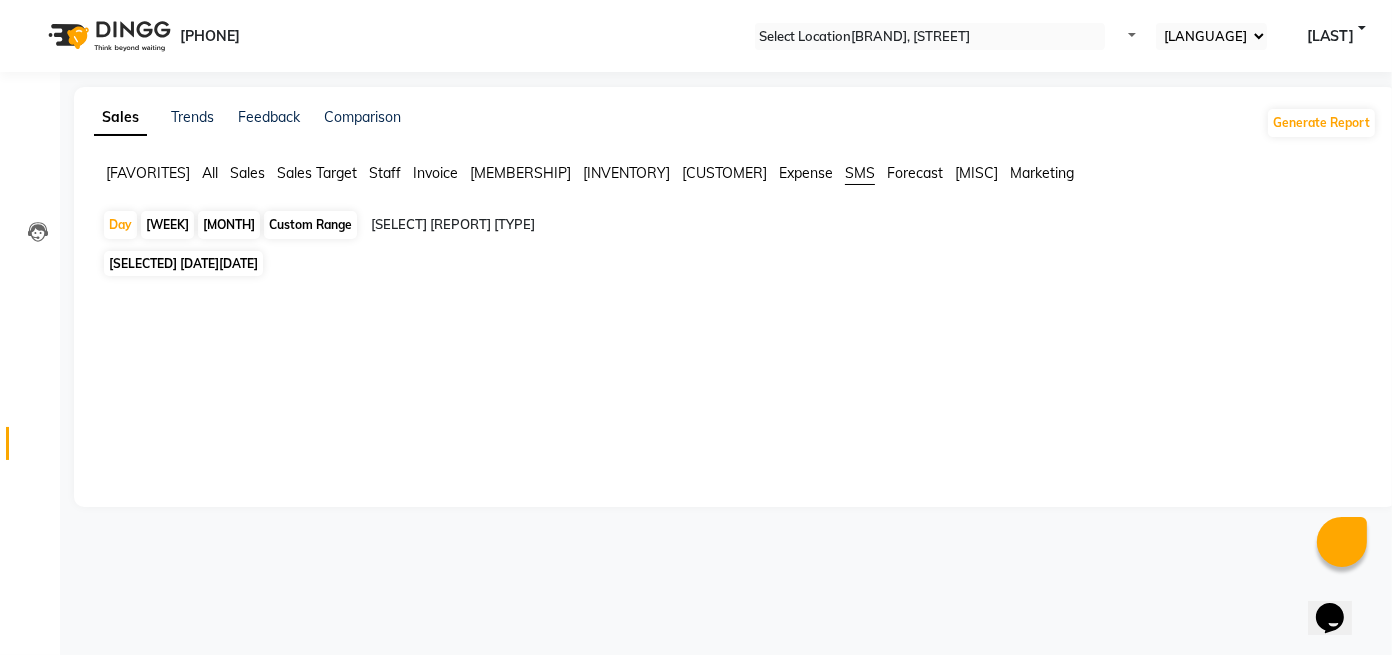 click on "Forecast" at bounding box center [148, 173] 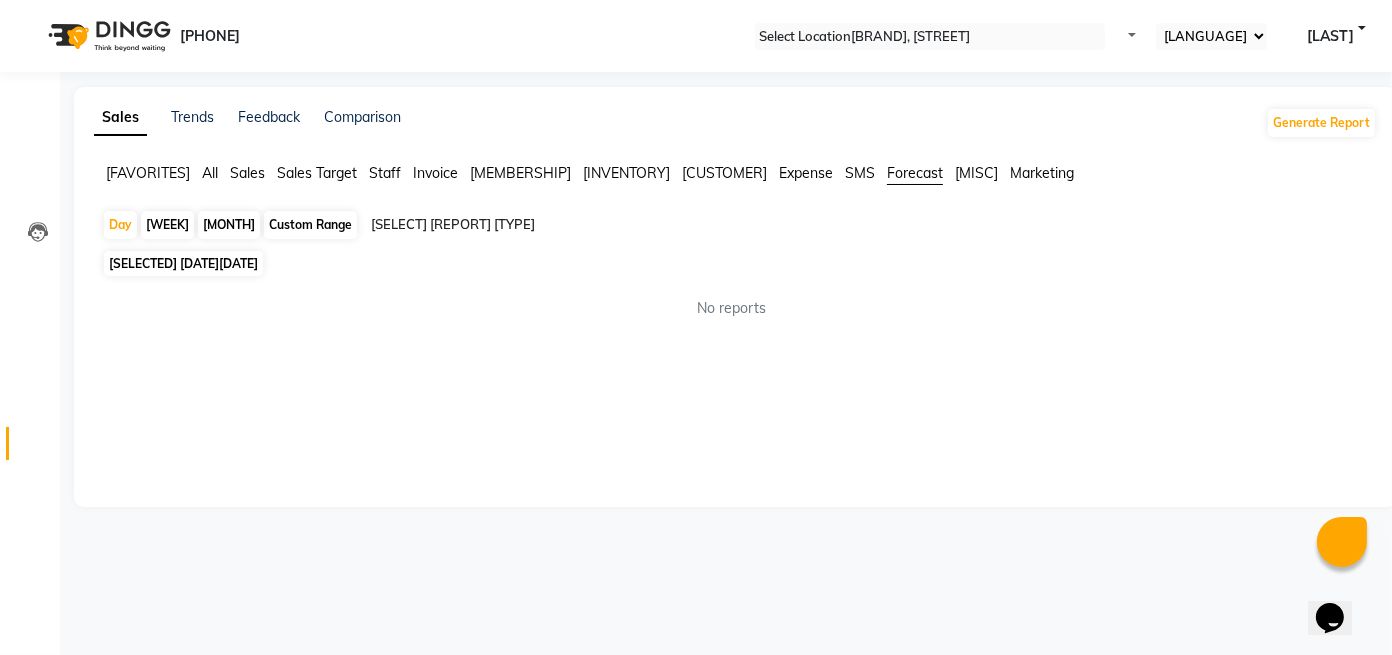 click on "[MISC]" at bounding box center [148, 173] 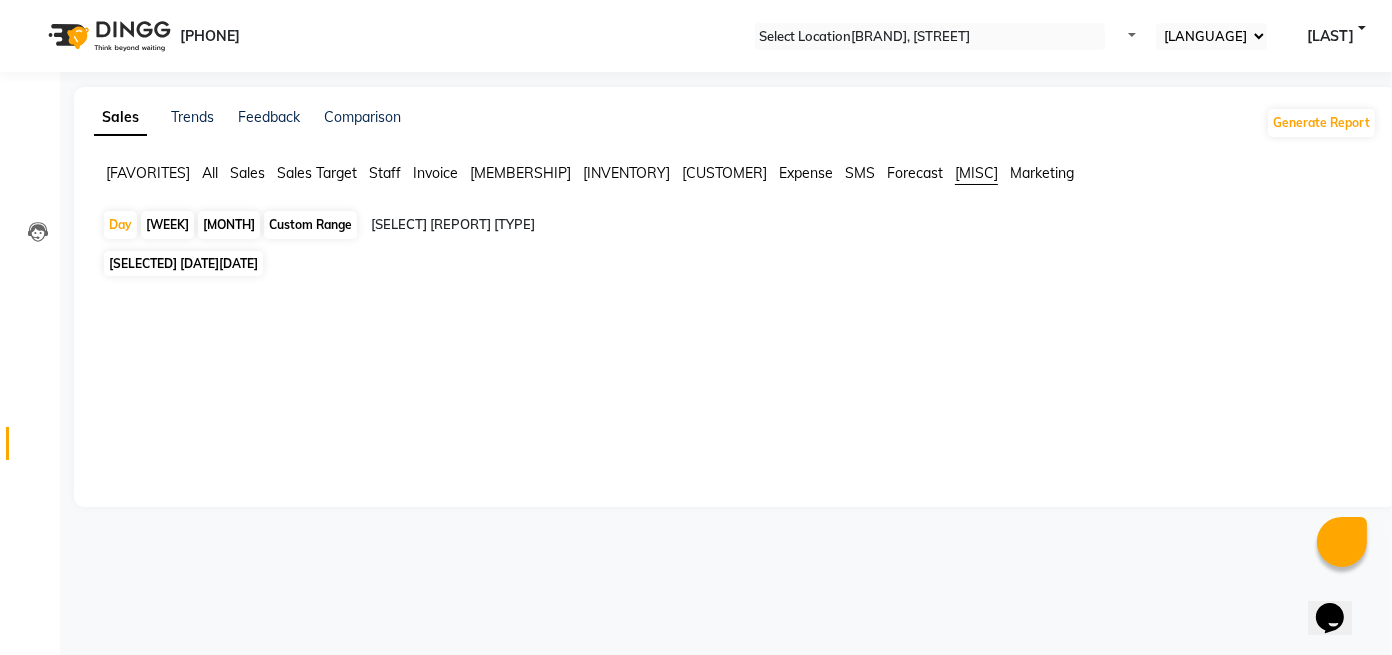 click on "Marketing" at bounding box center (148, 173) 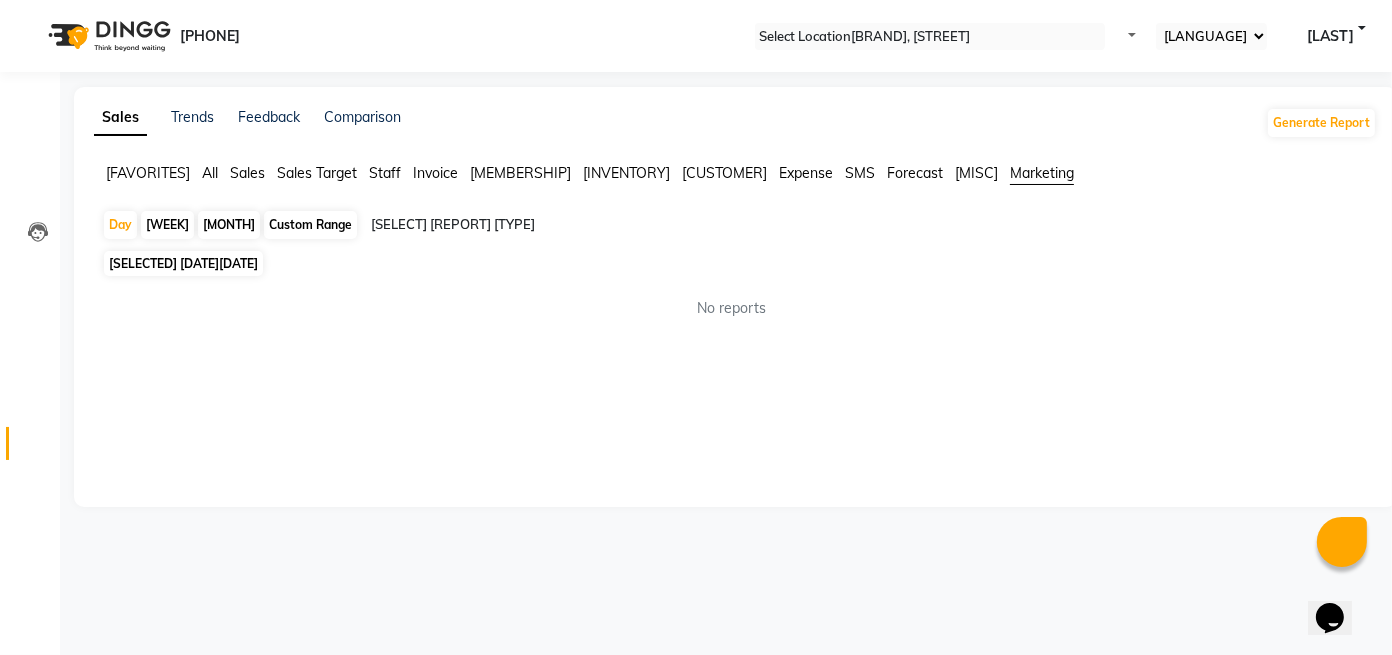 click on "[FAVORITES]" at bounding box center [148, 173] 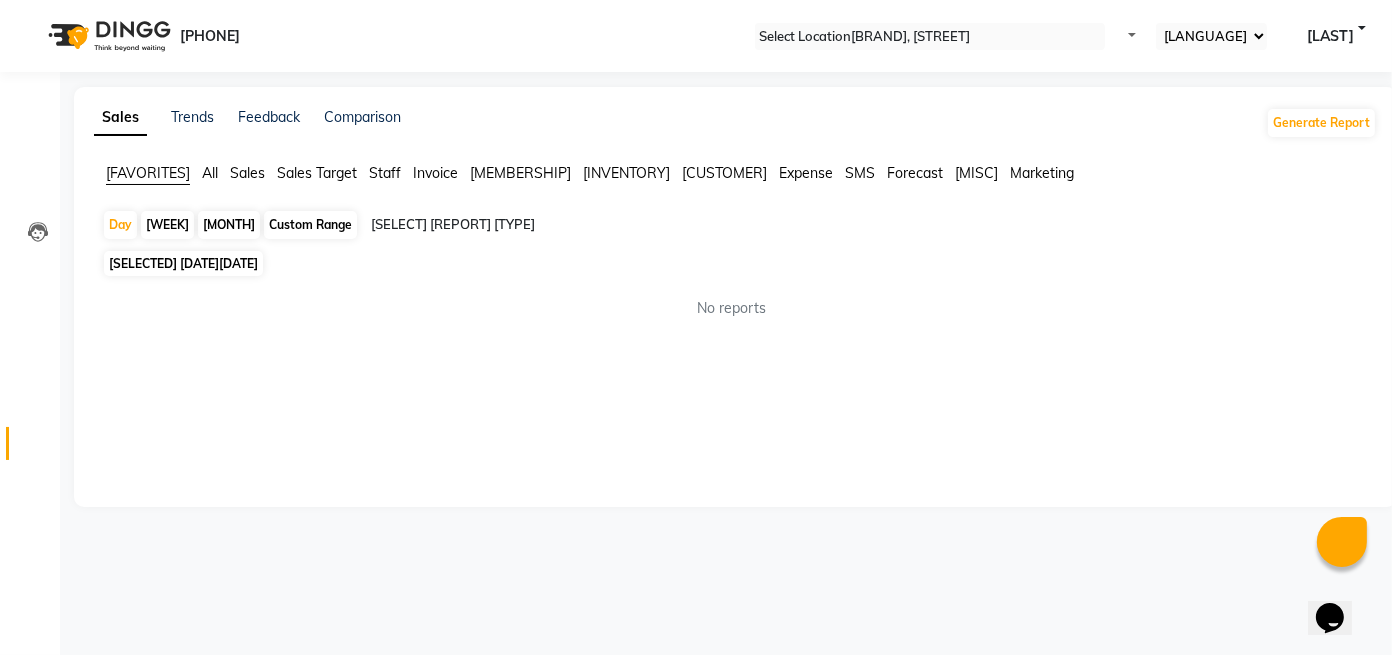 click on "[FAVORITES]" at bounding box center (148, 173) 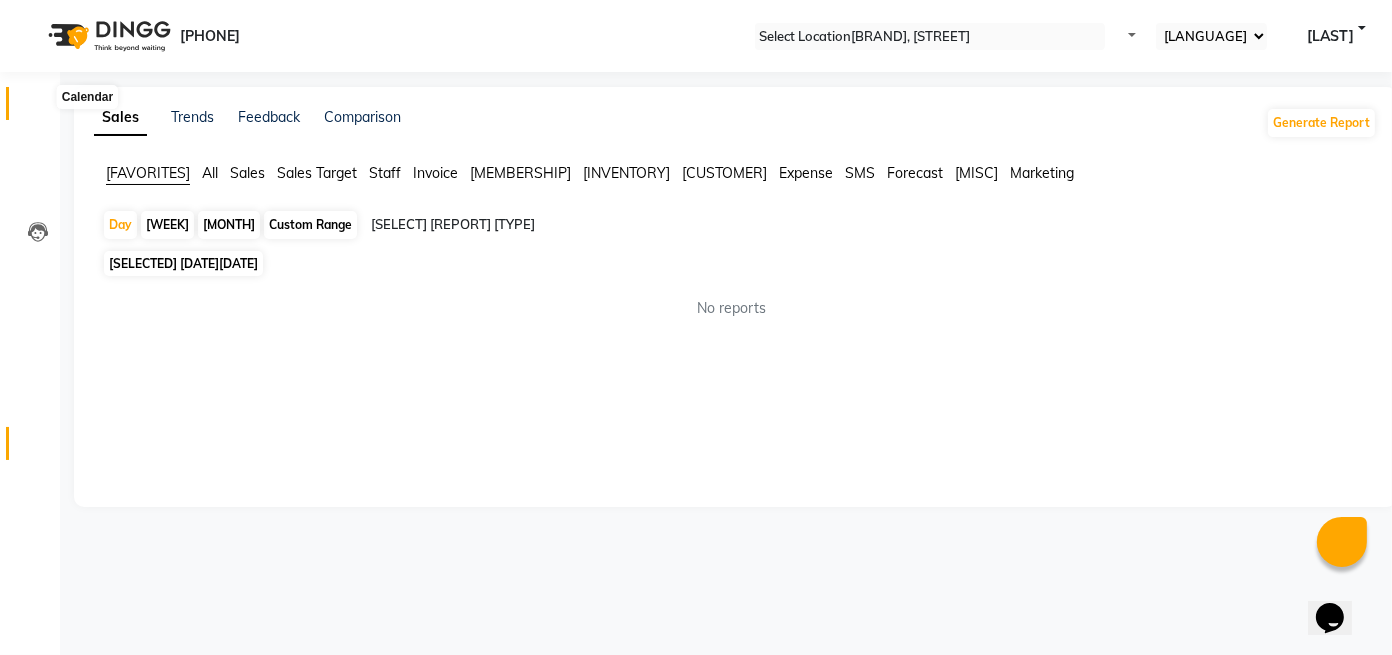 click at bounding box center [37, 108] 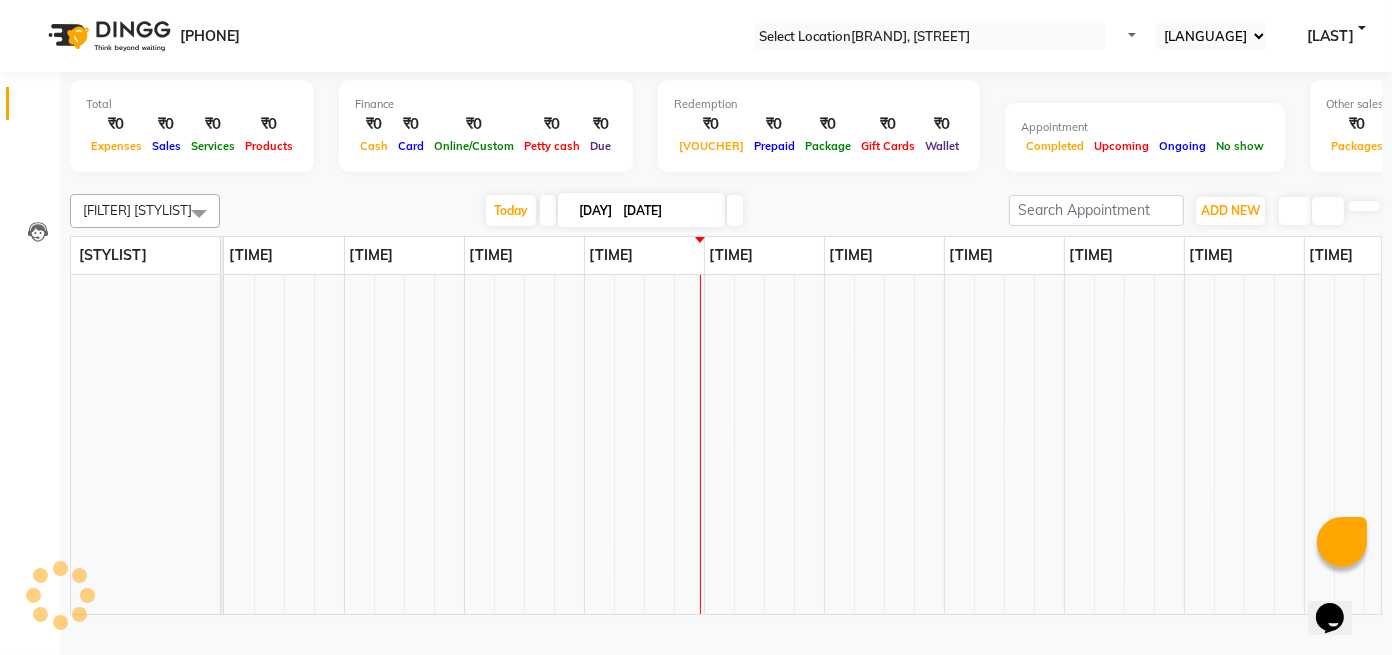 scroll, scrollTop: 0, scrollLeft: 0, axis: both 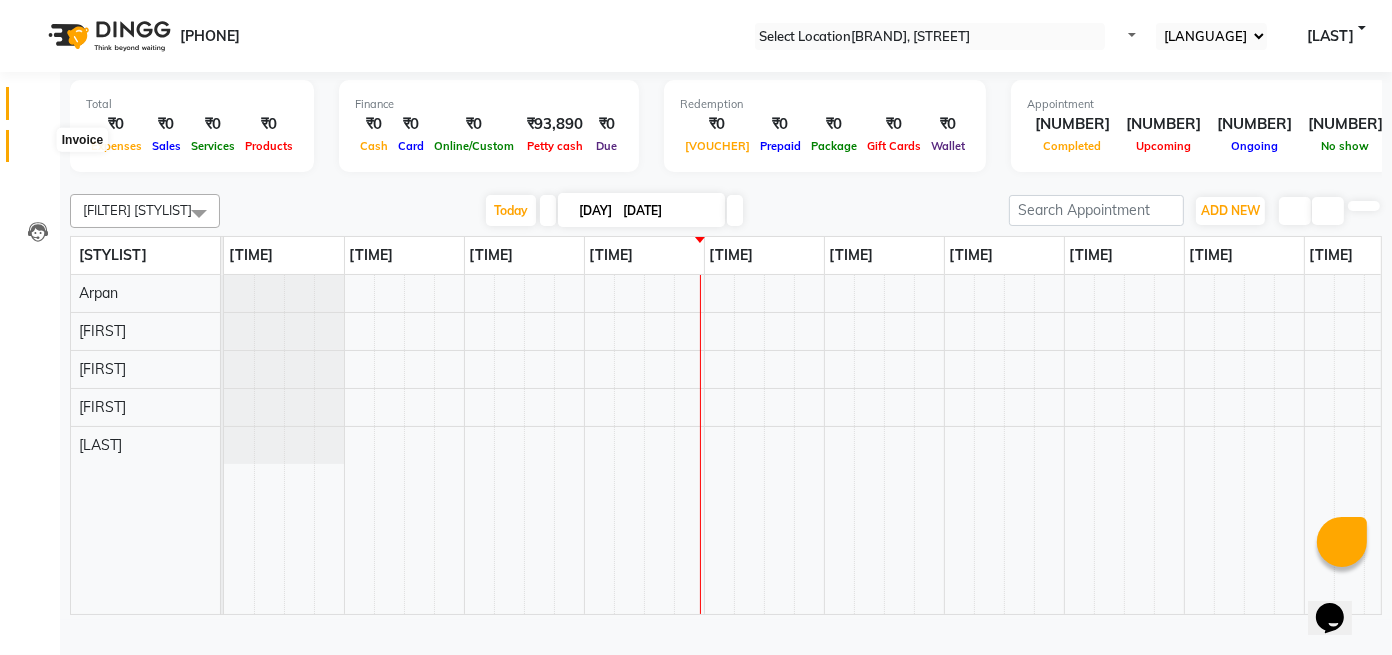 click at bounding box center [38, 151] 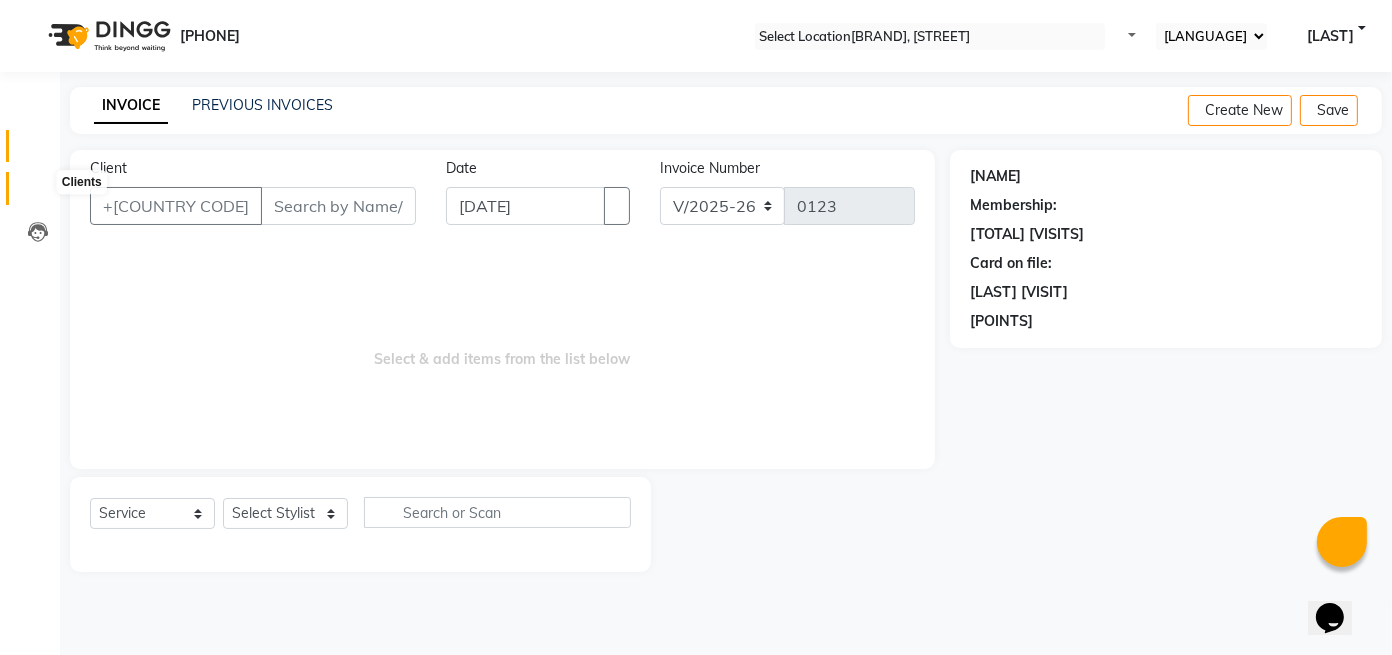 click at bounding box center [38, 193] 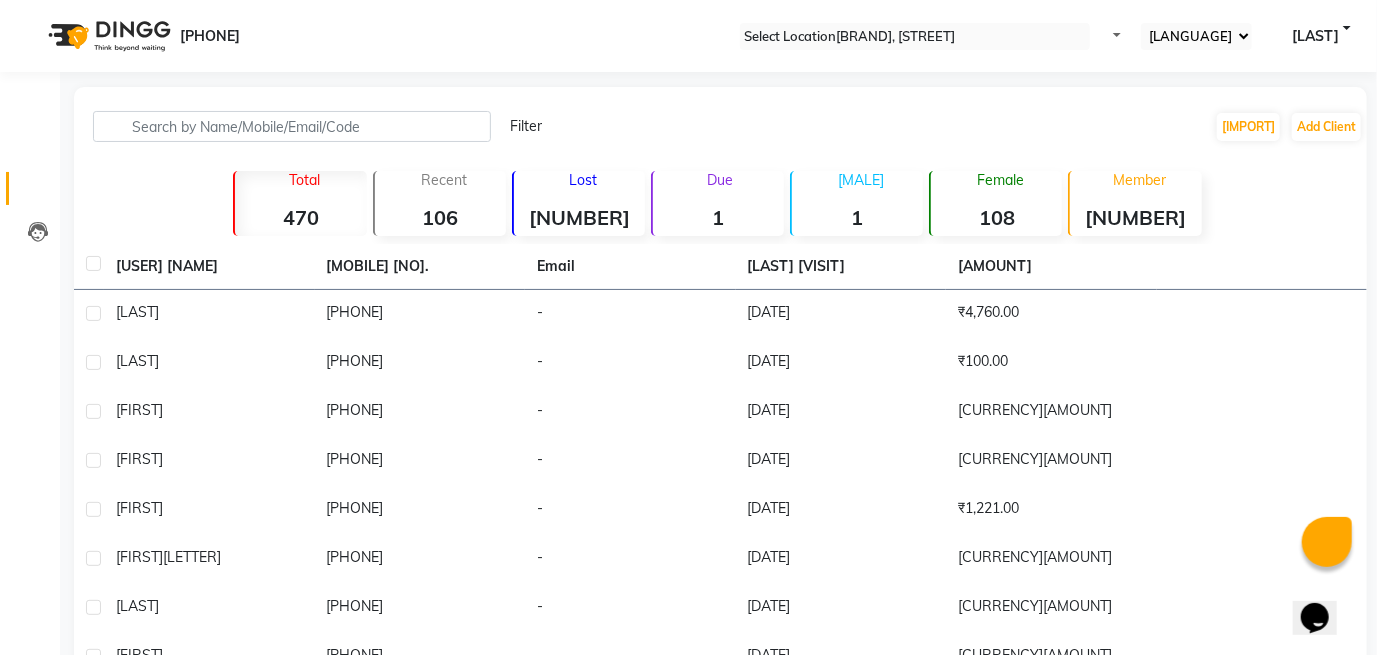 click at bounding box center [38, 193] 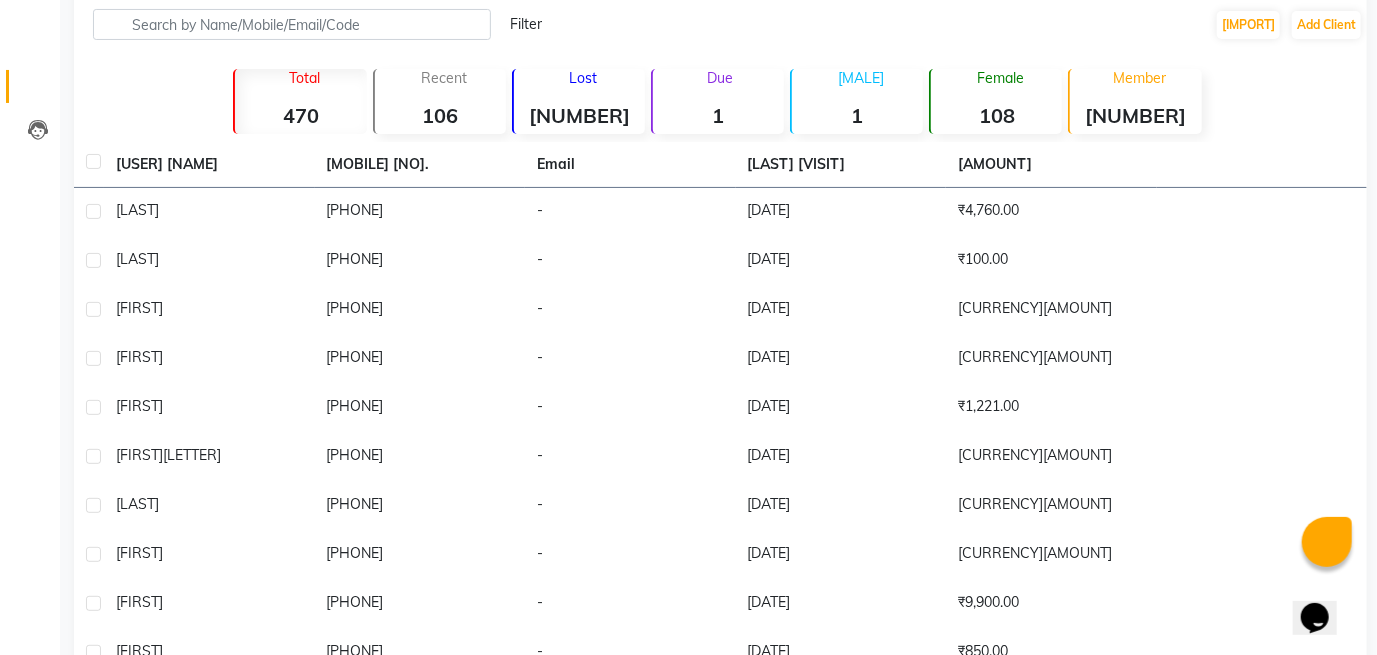 scroll, scrollTop: 120, scrollLeft: 0, axis: vertical 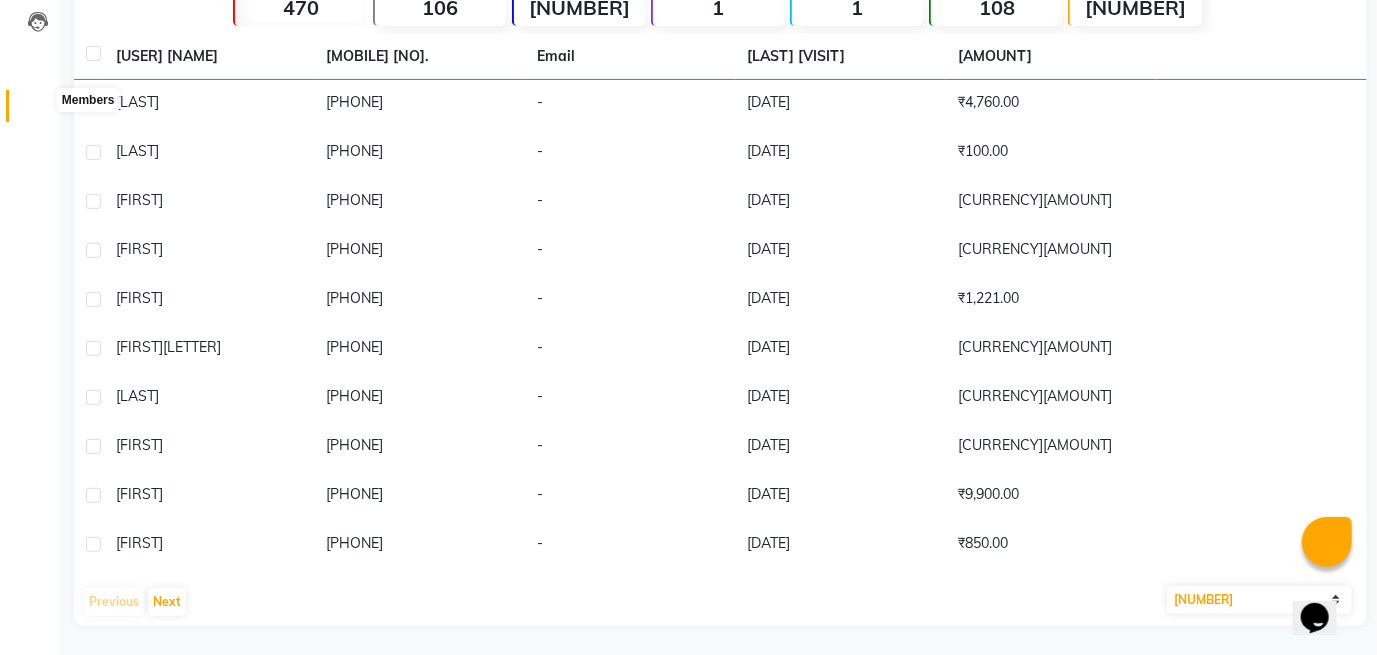 click at bounding box center [38, 111] 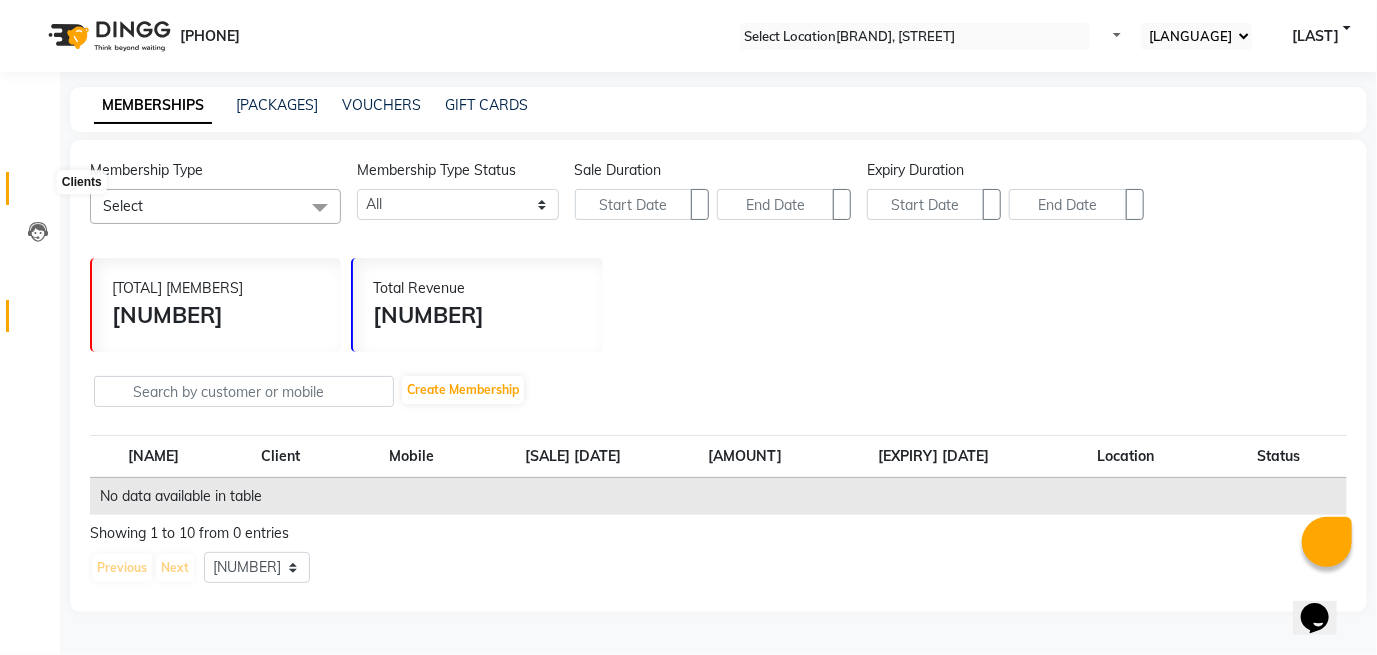 click at bounding box center [38, 193] 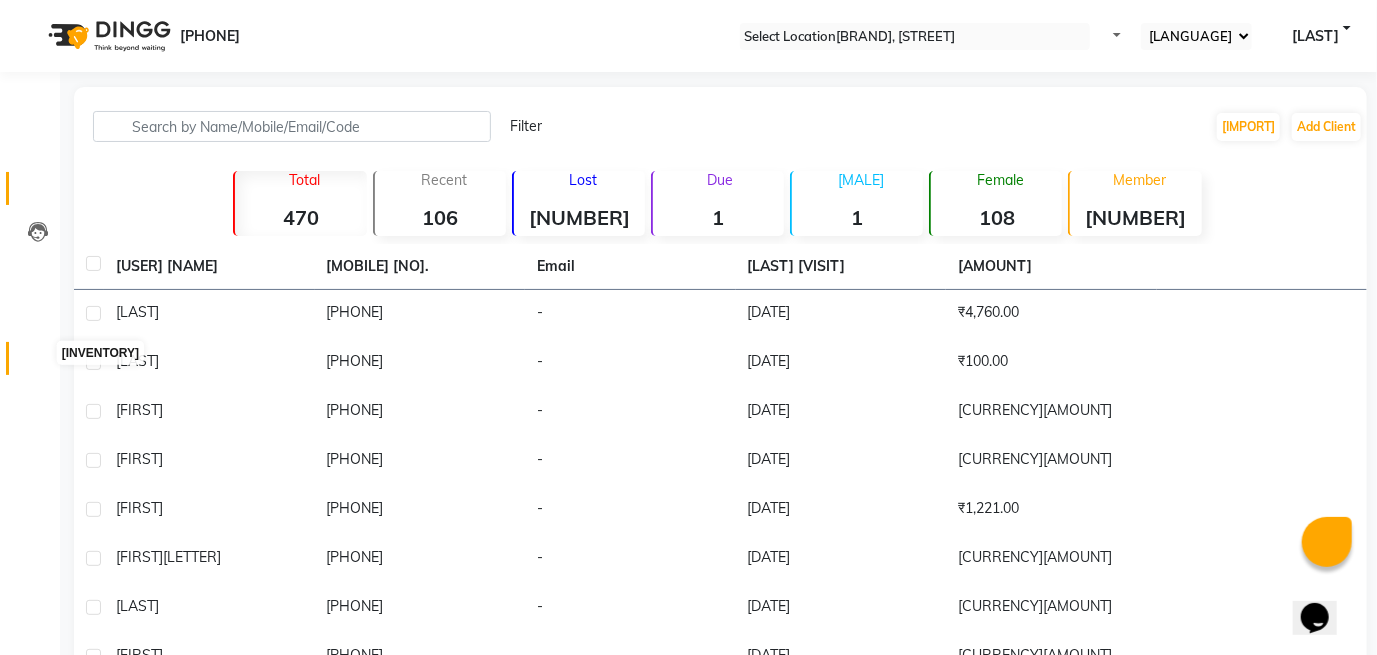 click at bounding box center (37, 363) 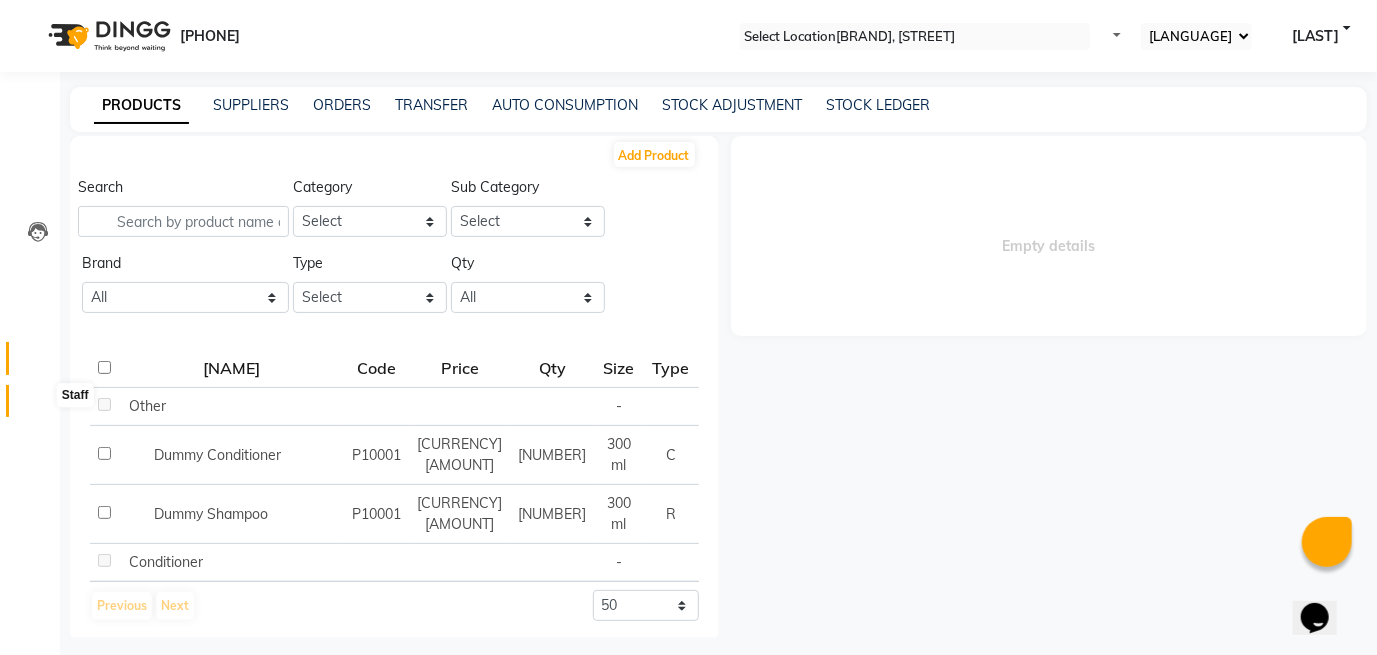 click at bounding box center [37, 406] 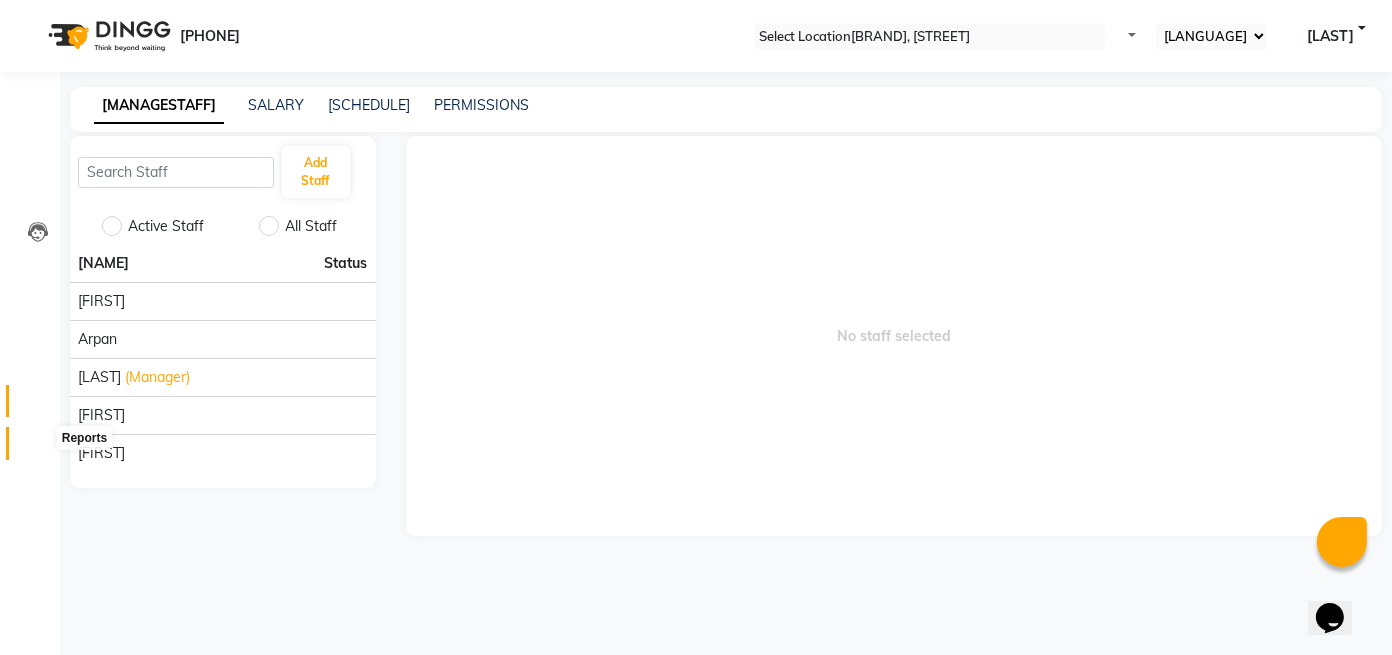 click at bounding box center (38, 448) 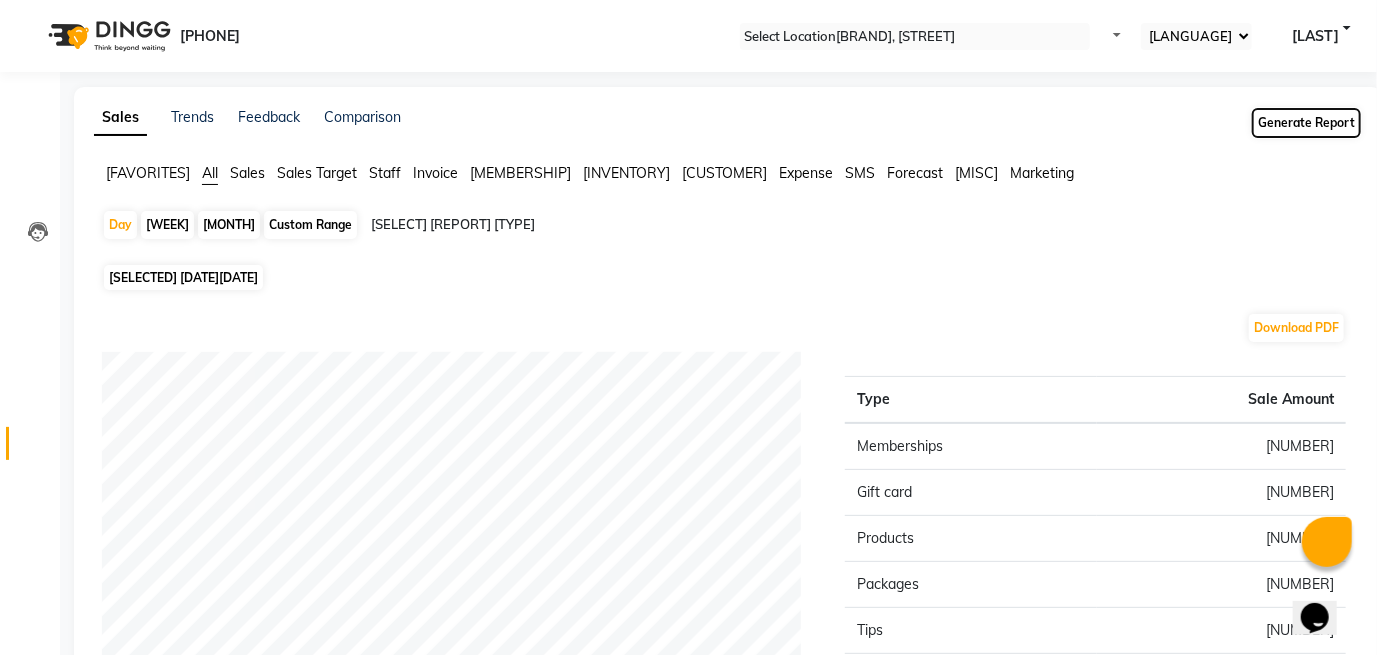 click on "Generate Report" at bounding box center (1306, 123) 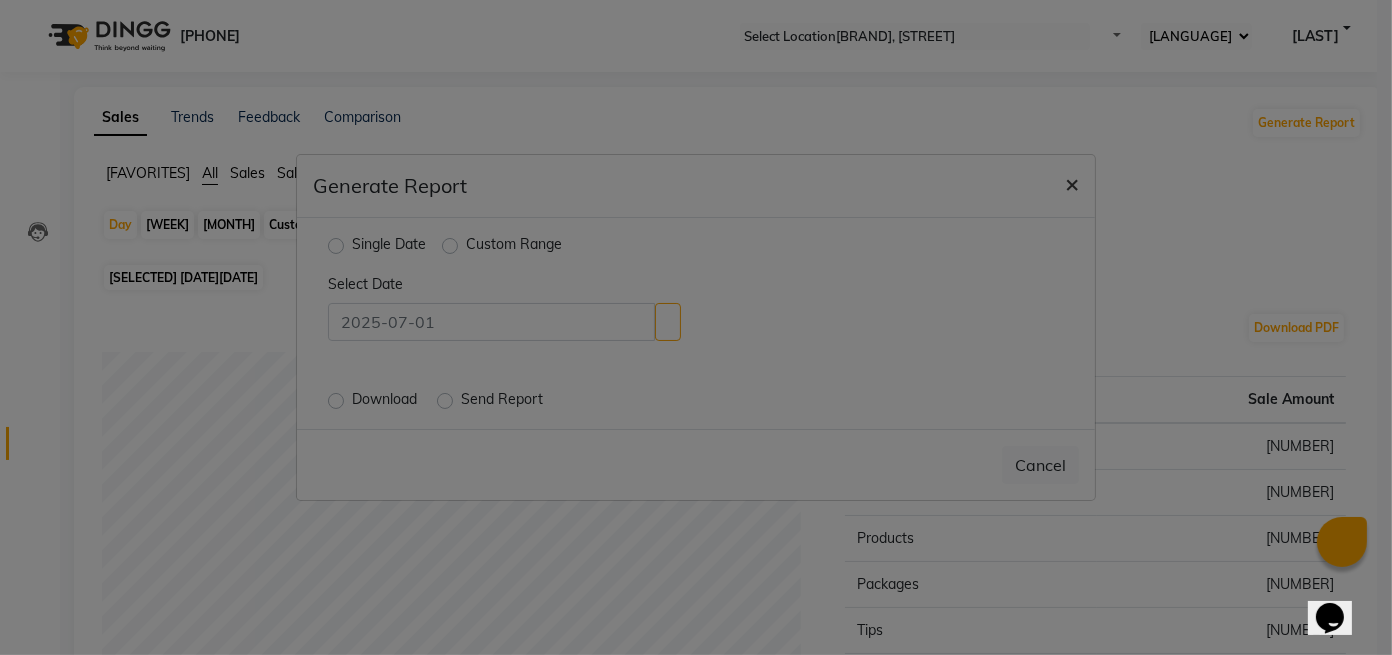 click on "×" at bounding box center (1072, 183) 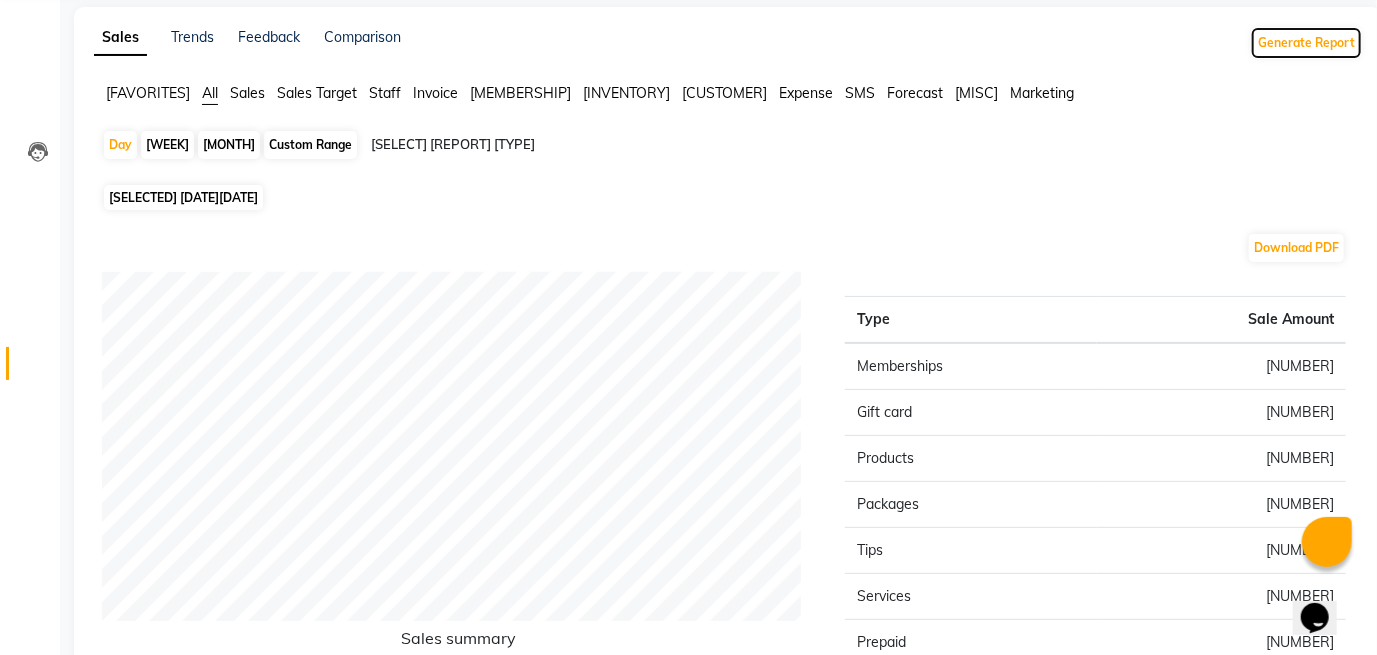scroll, scrollTop: 120, scrollLeft: 0, axis: vertical 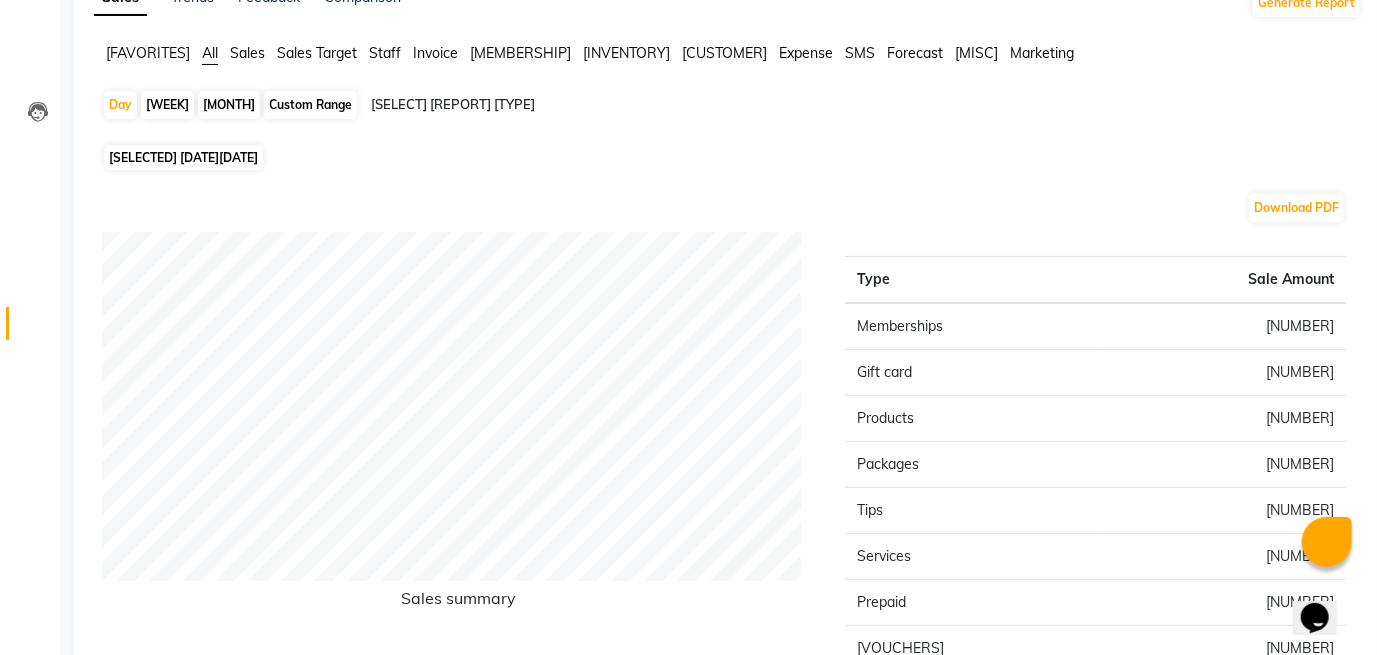 click at bounding box center (1374, 652) 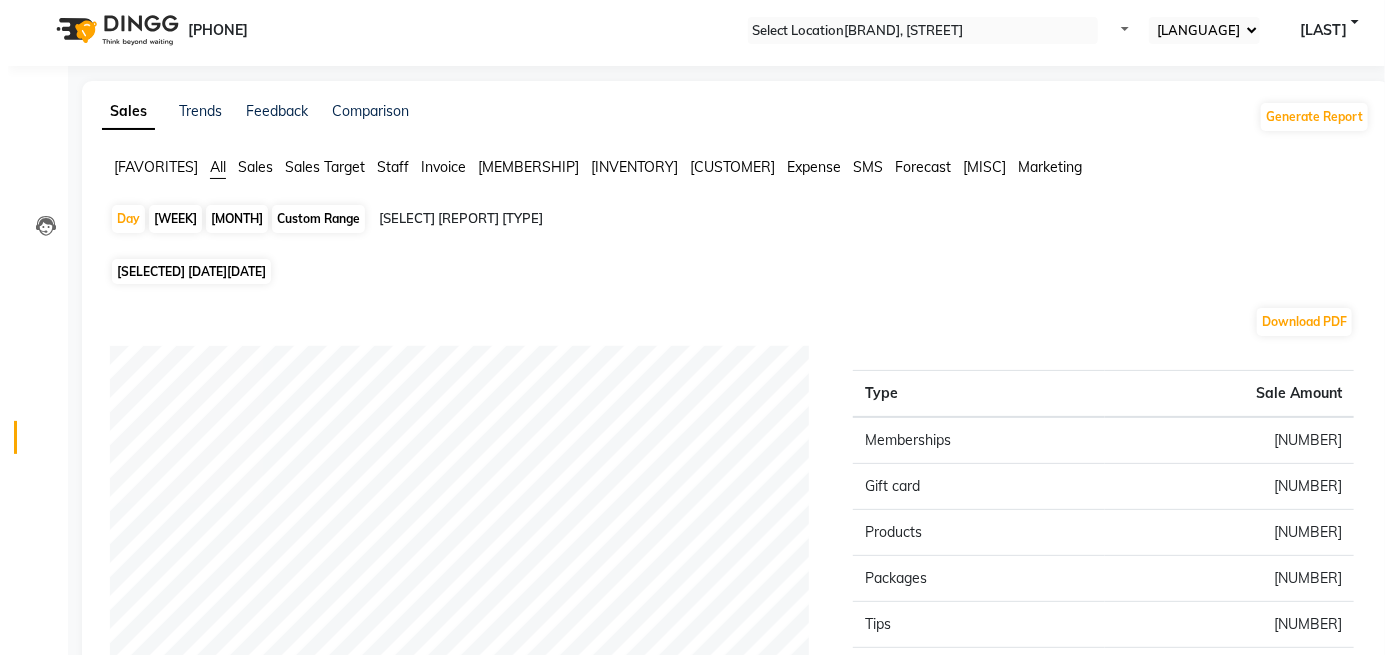 scroll, scrollTop: 0, scrollLeft: 0, axis: both 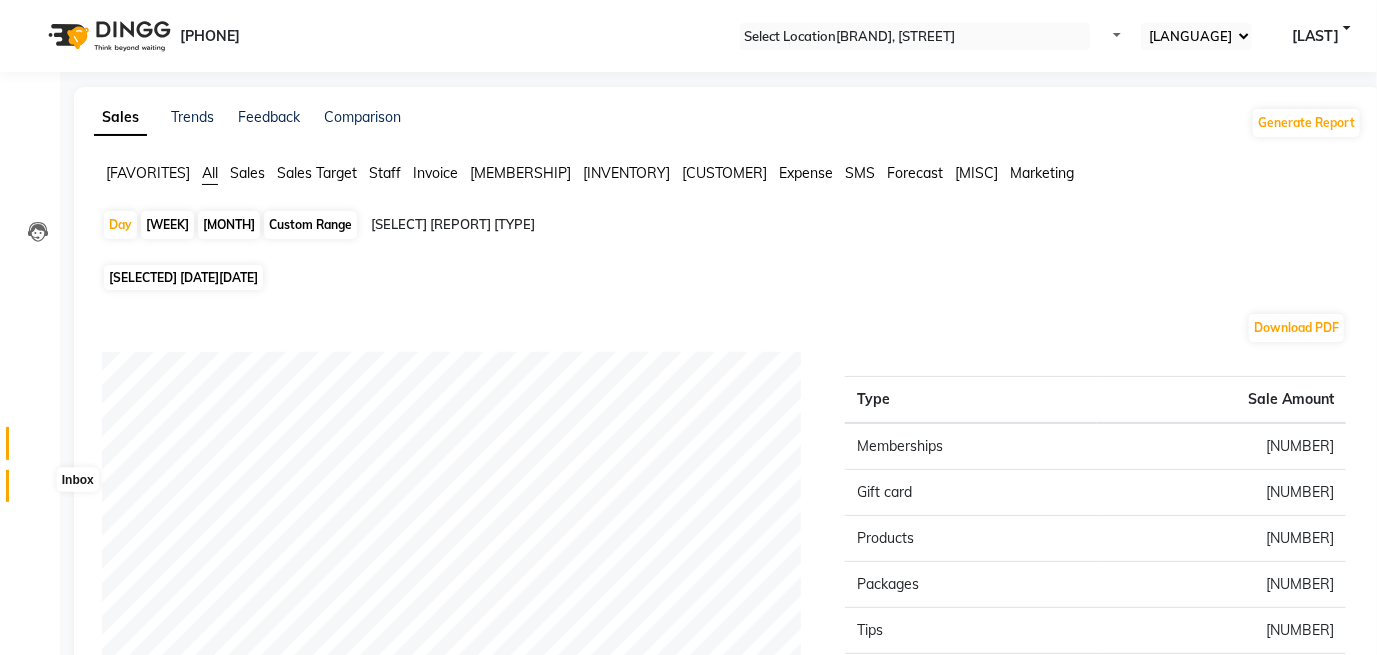click at bounding box center (38, 491) 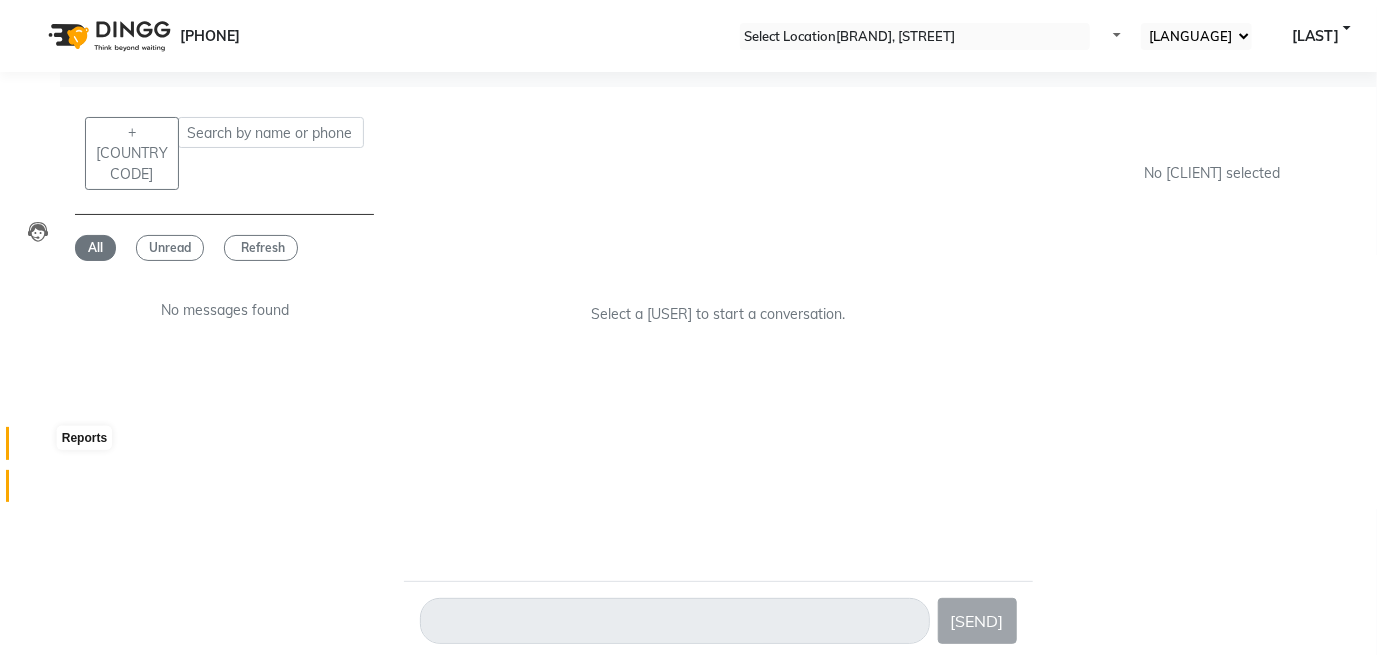 click at bounding box center [37, 448] 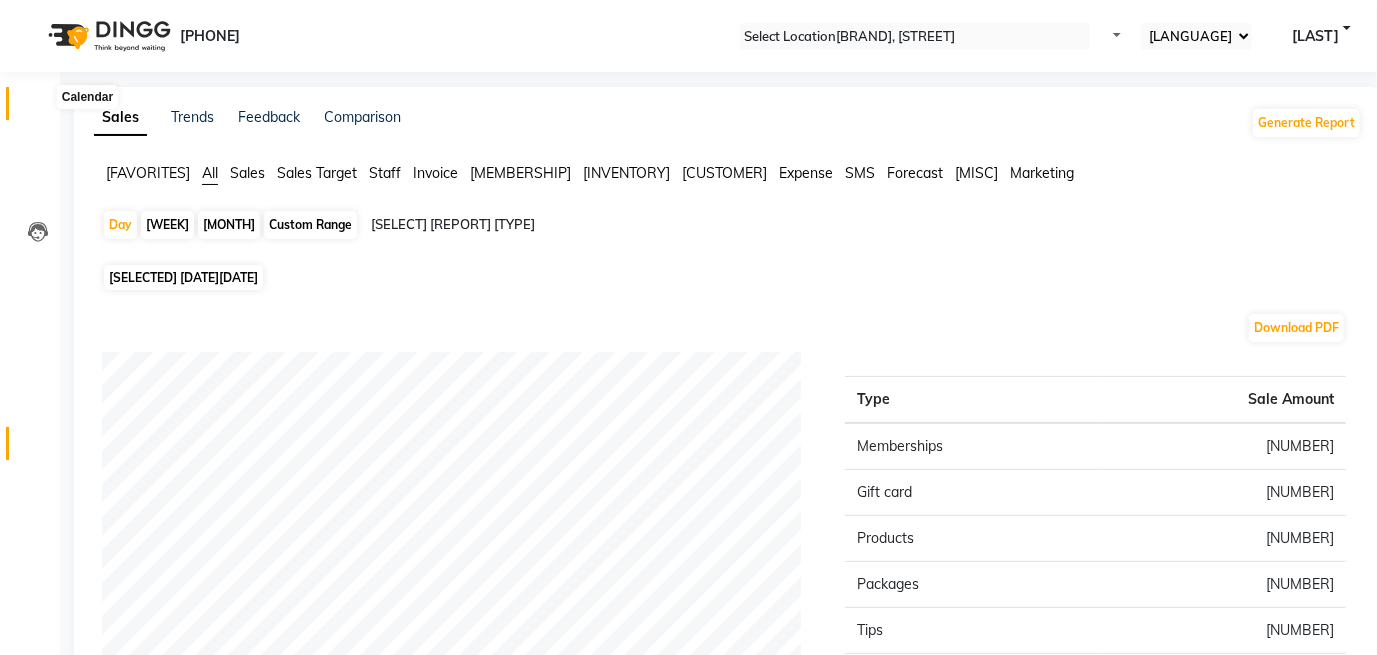 click at bounding box center (38, 108) 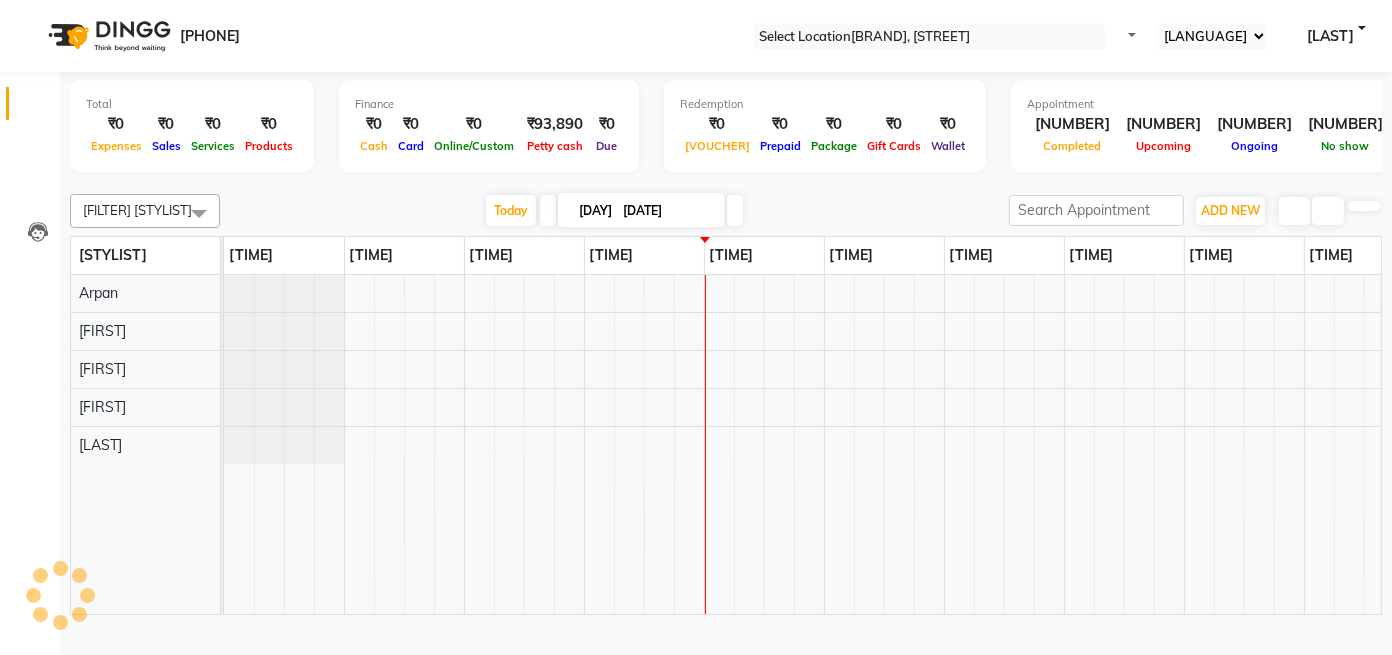 scroll, scrollTop: 0, scrollLeft: 0, axis: both 